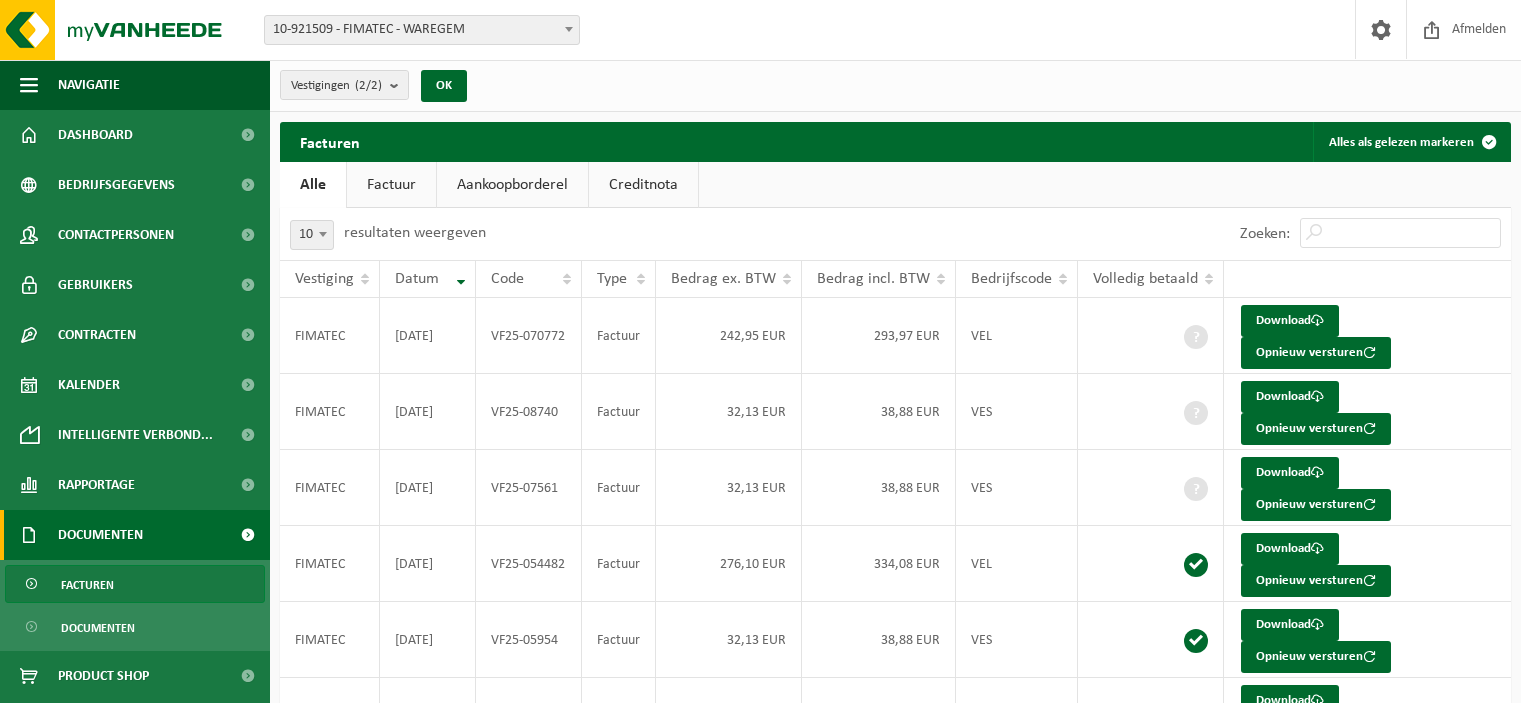 scroll, scrollTop: 0, scrollLeft: 0, axis: both 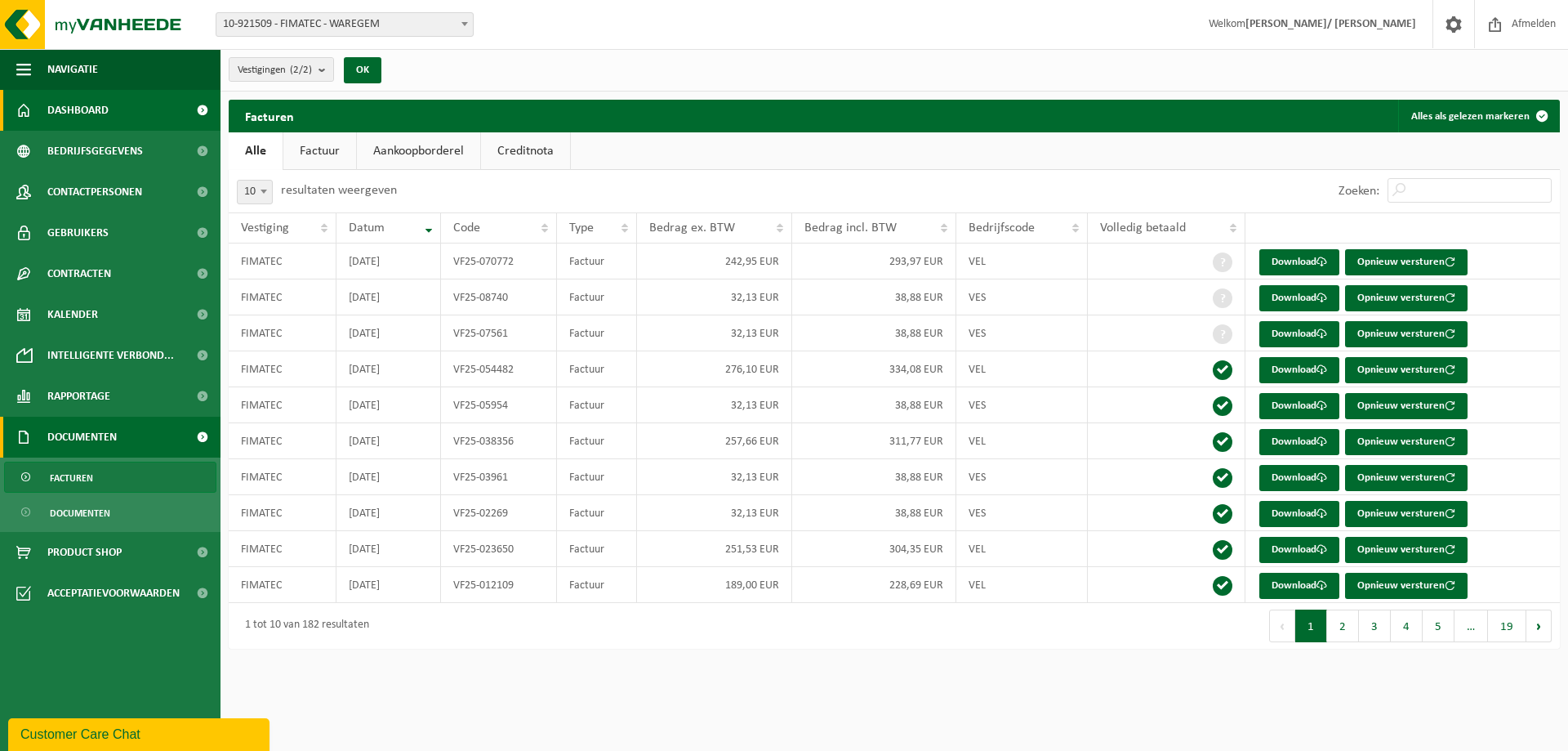 click on "Dashboard" at bounding box center [78, 110] 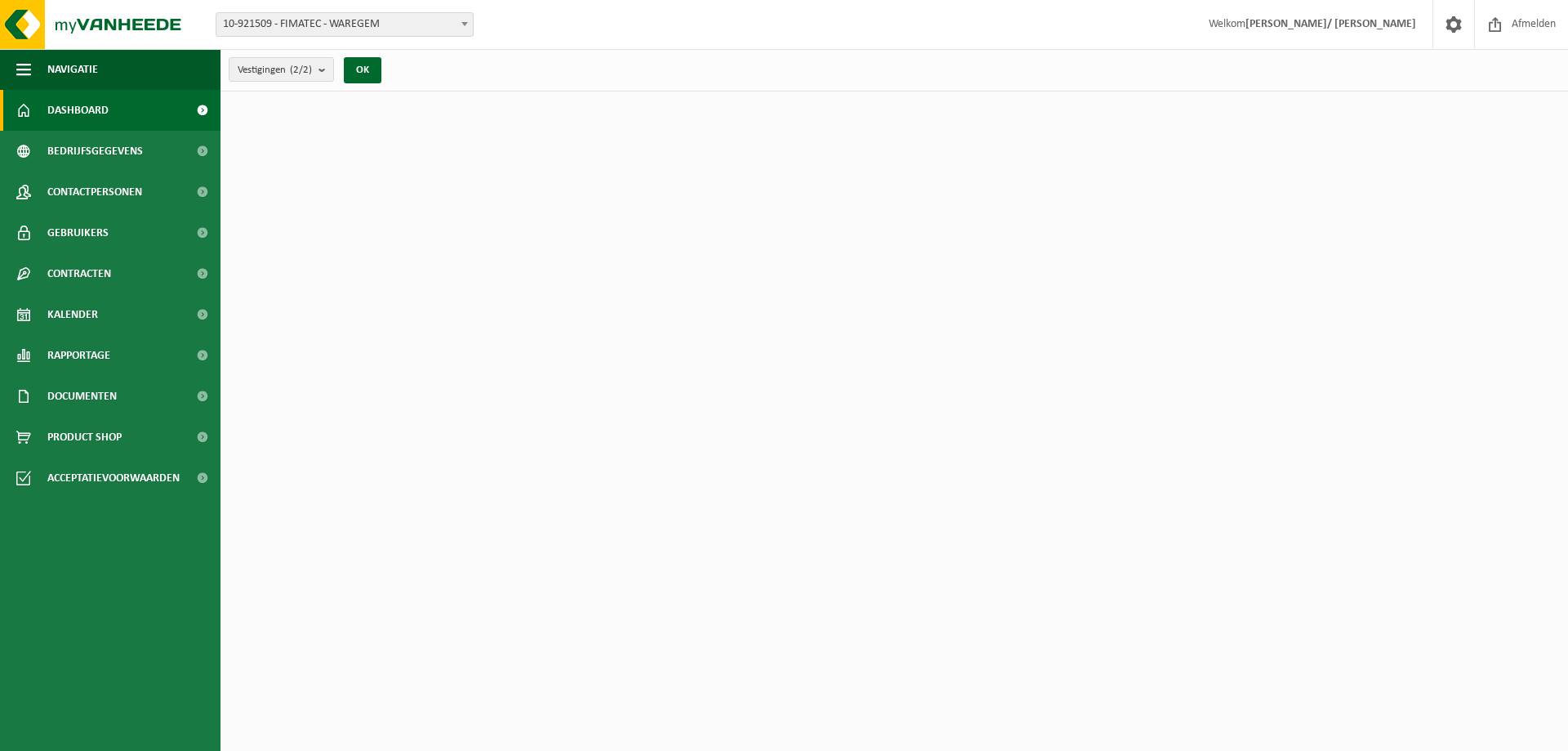 scroll, scrollTop: 0, scrollLeft: 0, axis: both 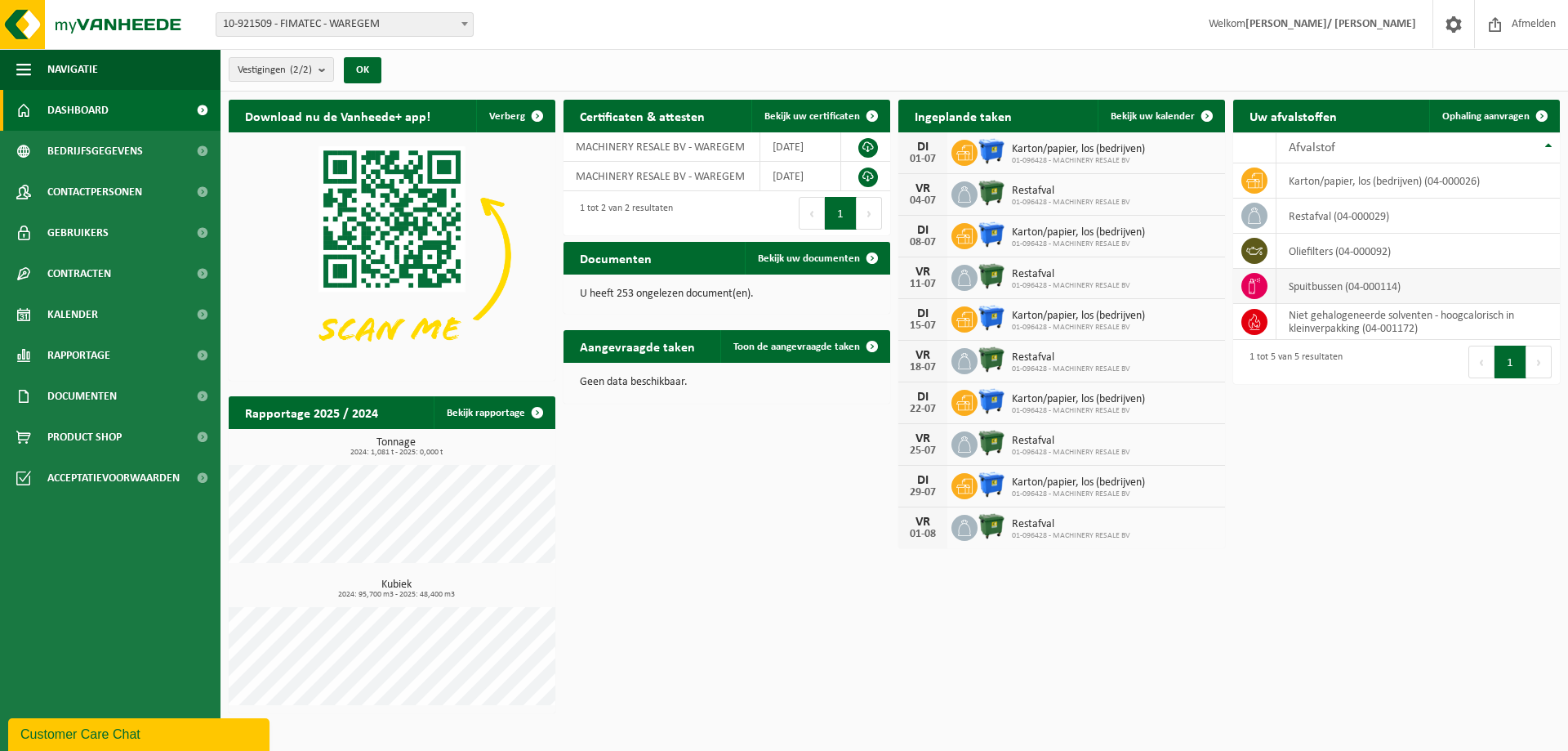 click on "spuitbussen (04-000114)" at bounding box center (1418, 286) 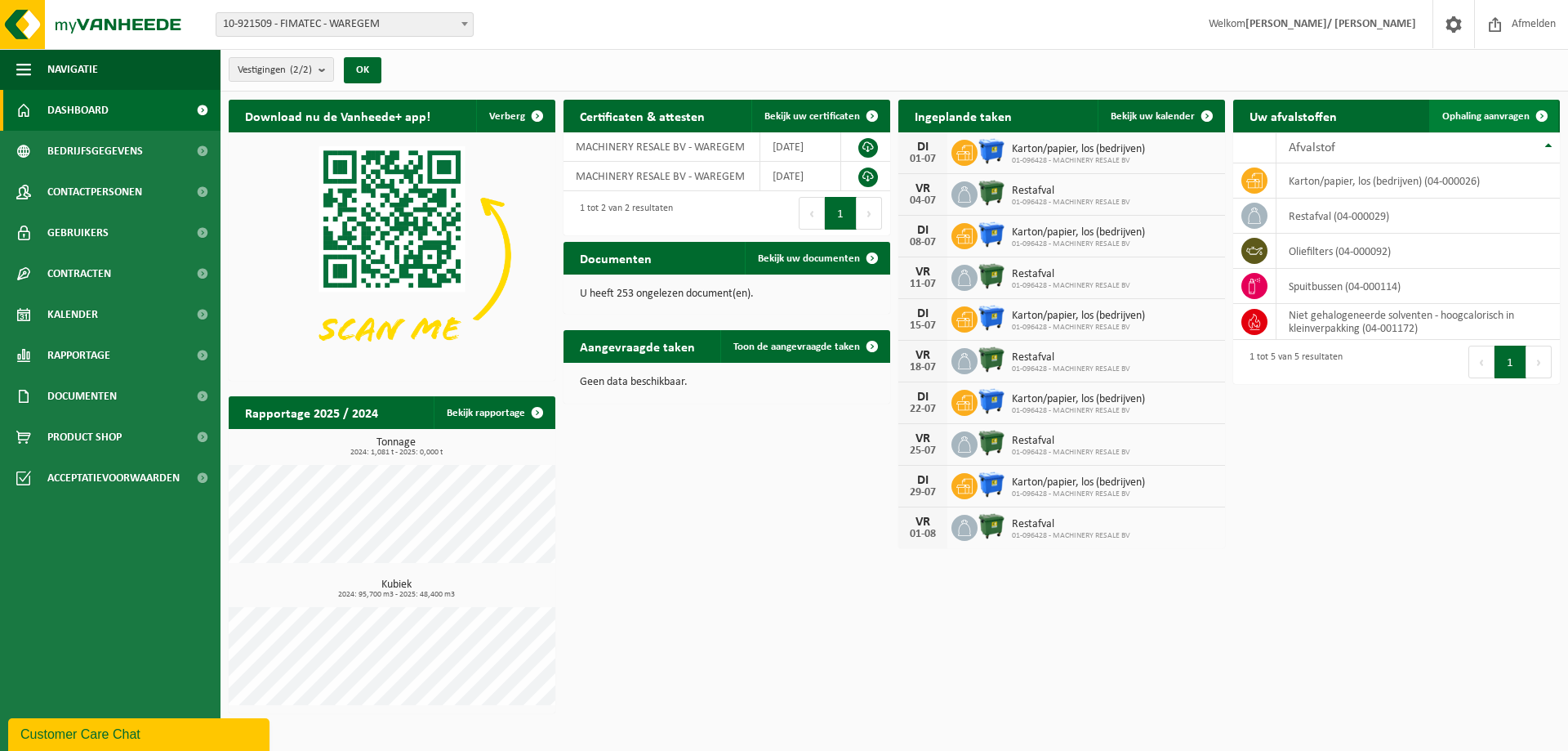 click on "Ophaling aanvragen" at bounding box center [1486, 116] 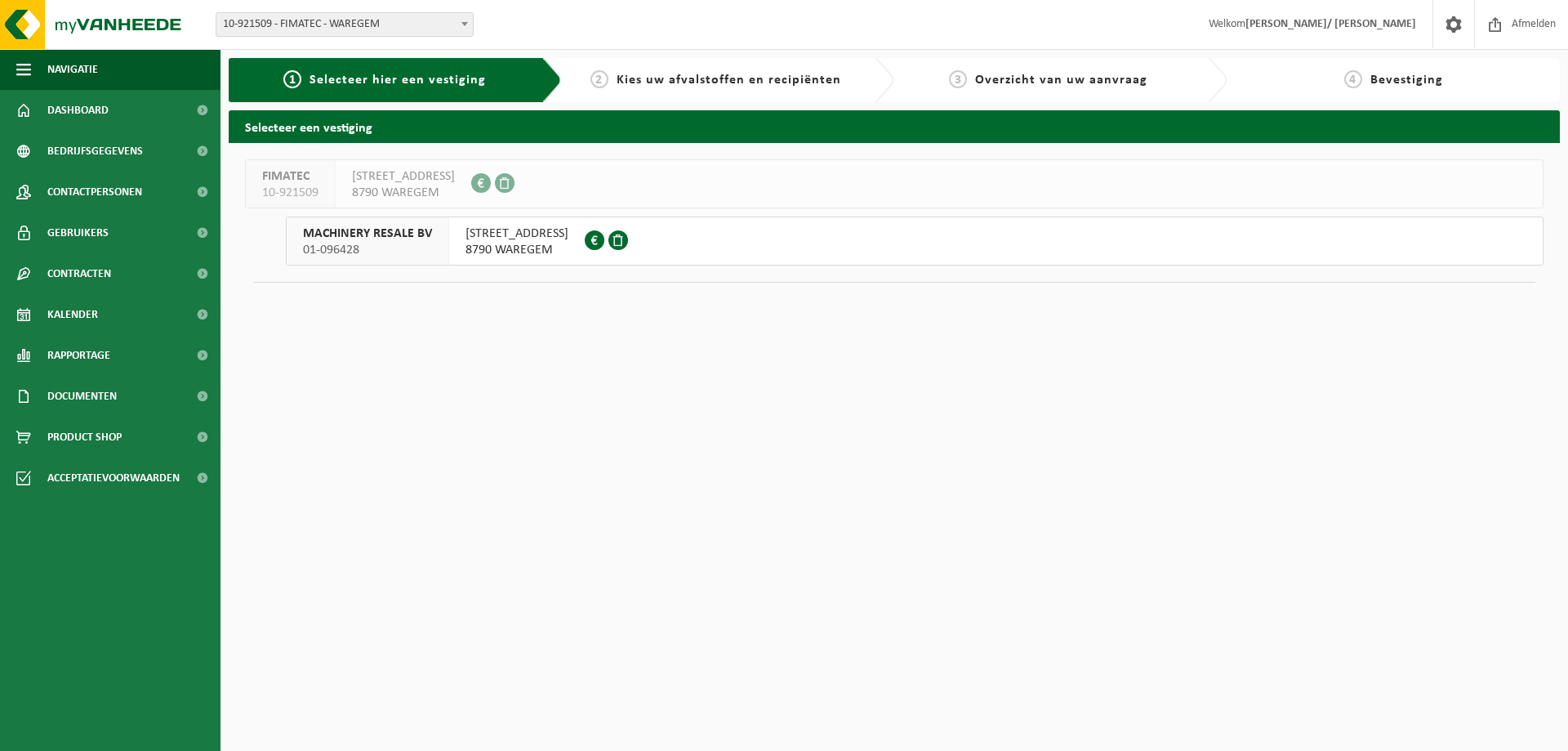 scroll, scrollTop: 0, scrollLeft: 0, axis: both 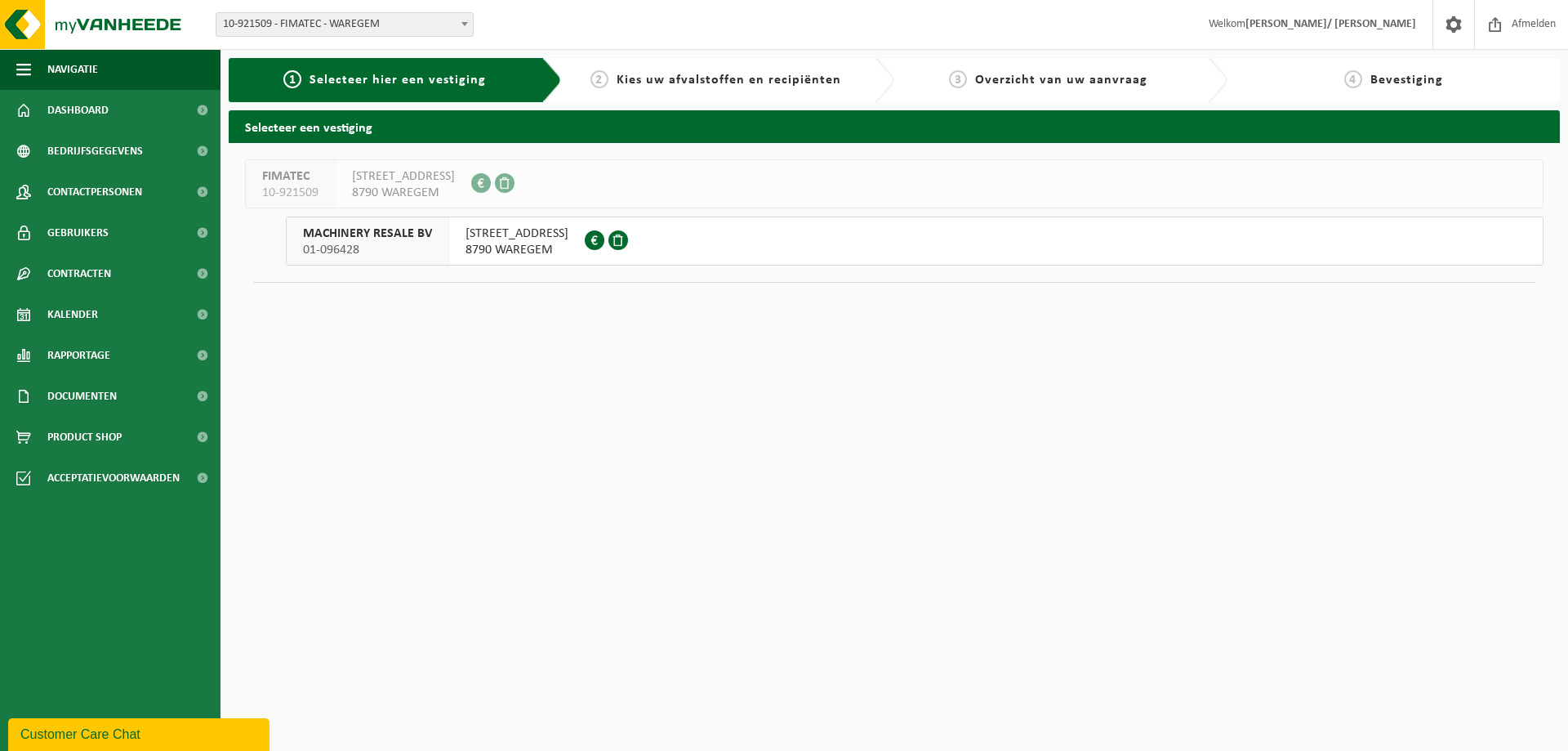 click on "MACHINERY RESALE BV" at bounding box center [368, 234] 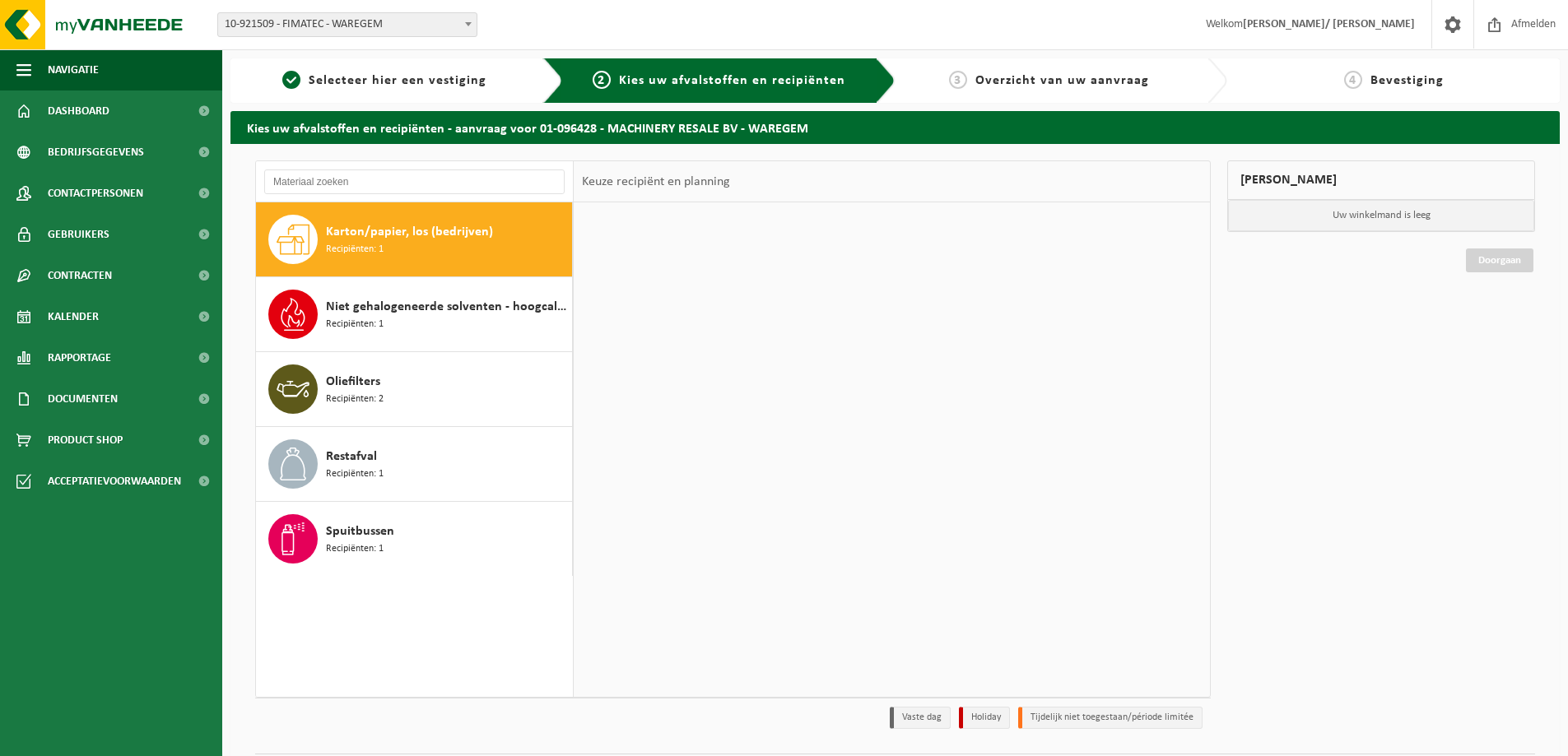 scroll, scrollTop: 0, scrollLeft: 0, axis: both 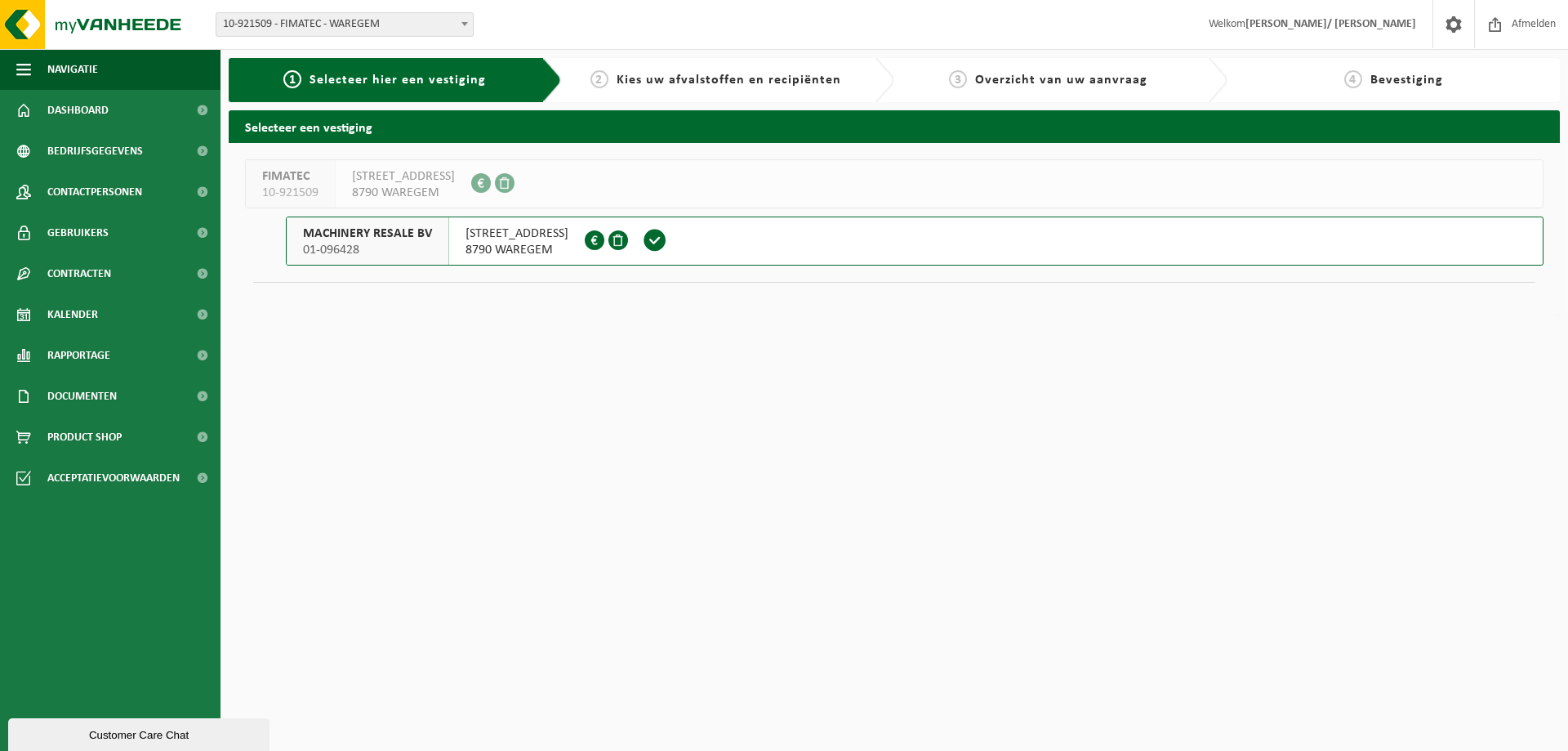 click on "8790 WAREGEM" at bounding box center (403, 193) 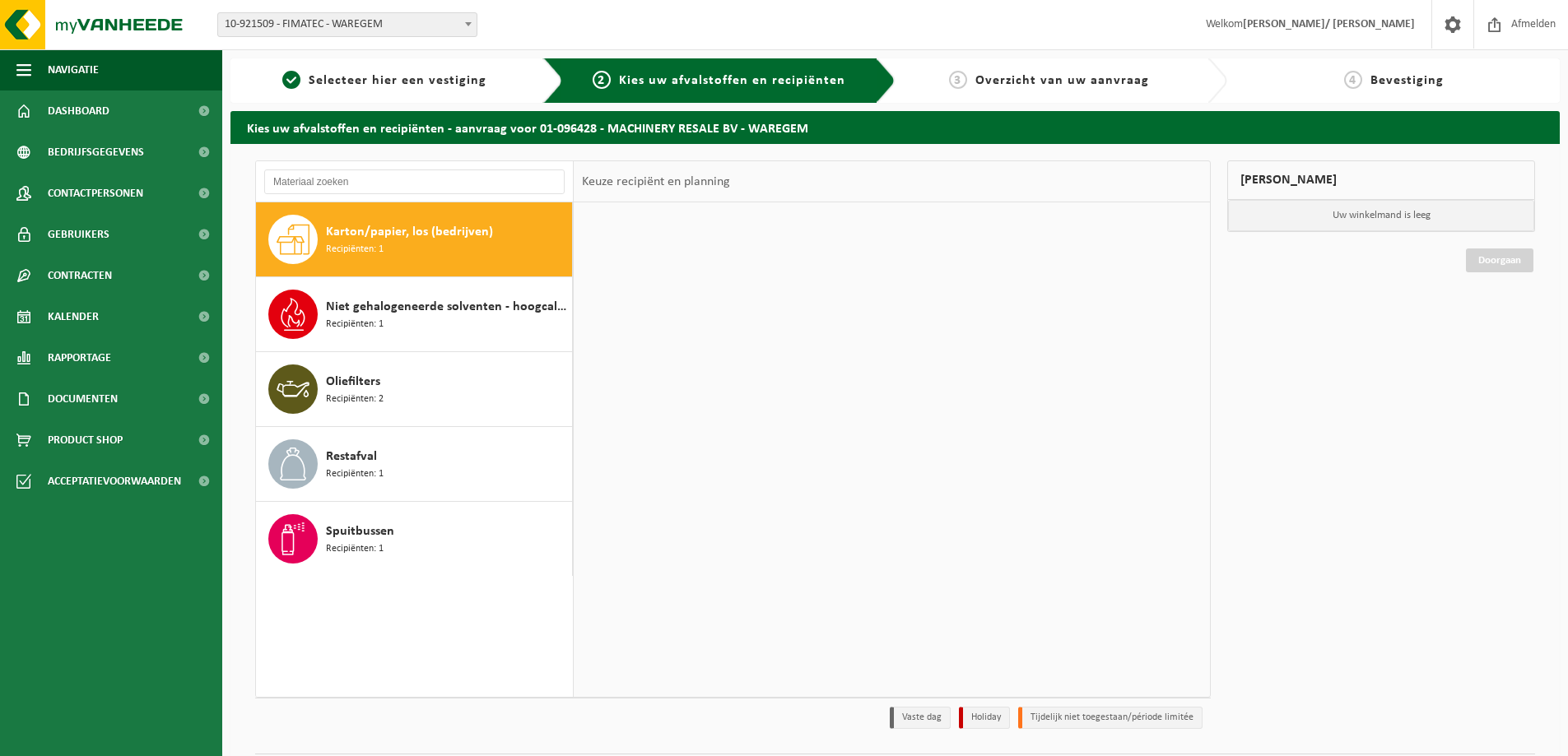 scroll, scrollTop: 0, scrollLeft: 0, axis: both 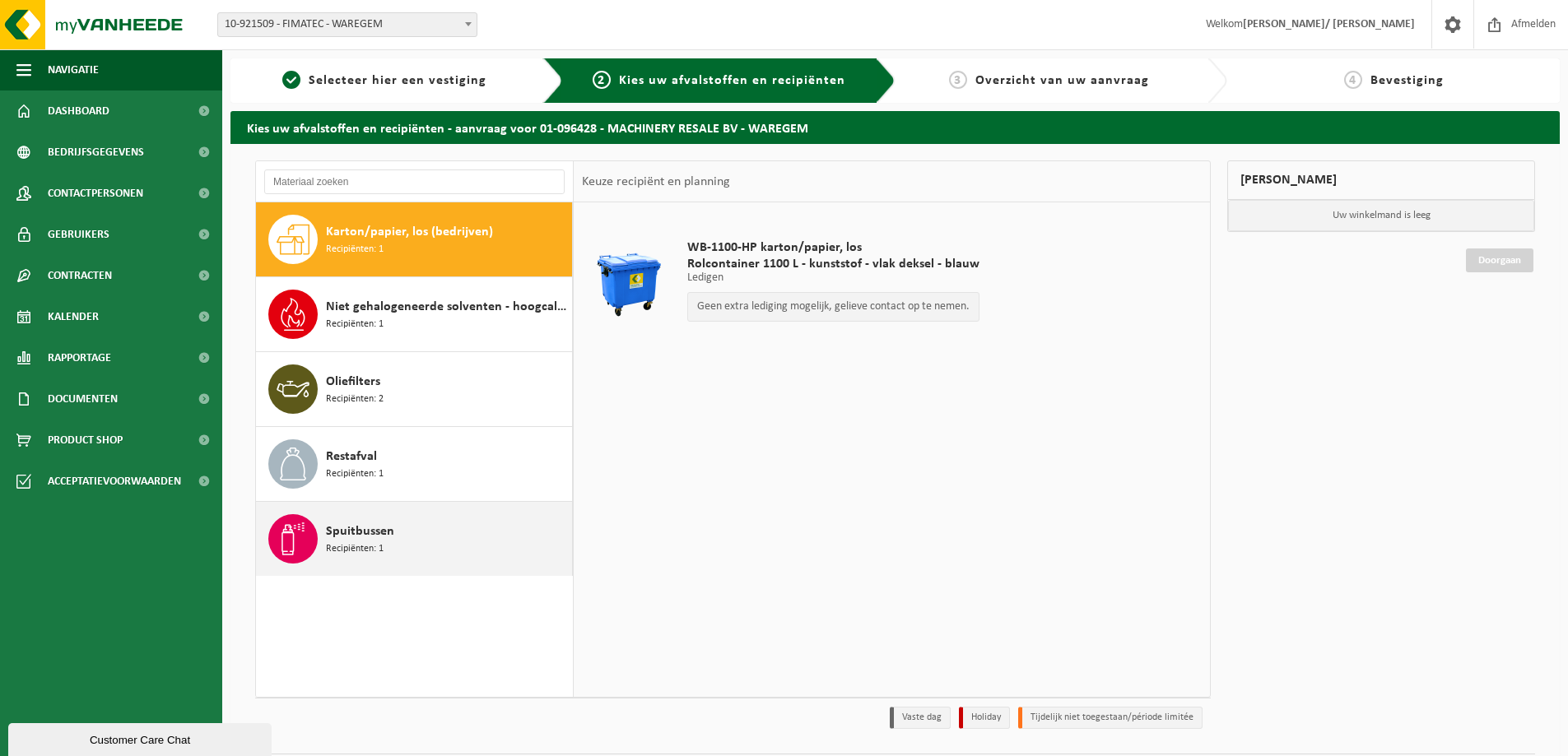 click on "Recipiënten: 1" at bounding box center (355, 549) 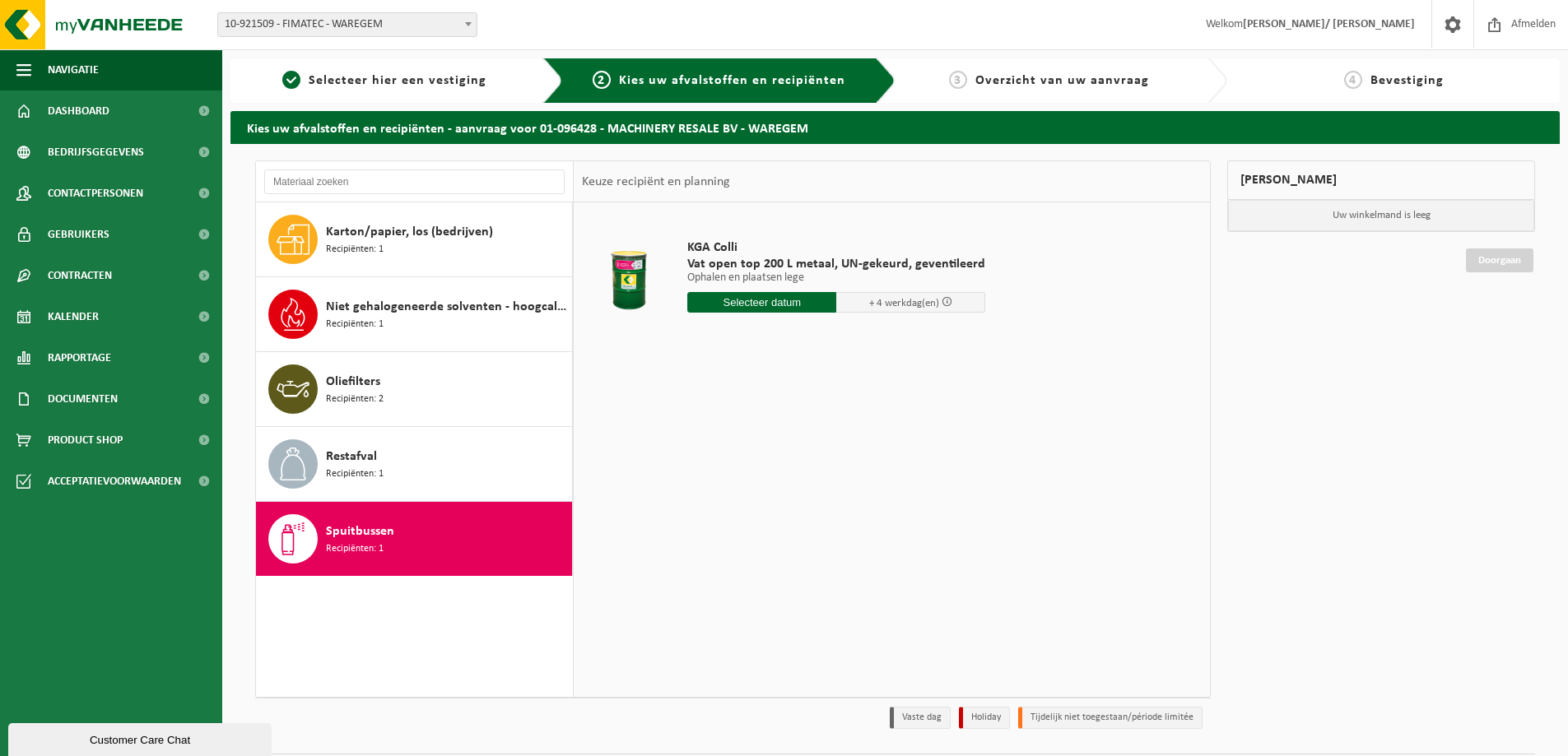 click at bounding box center [761, 302] 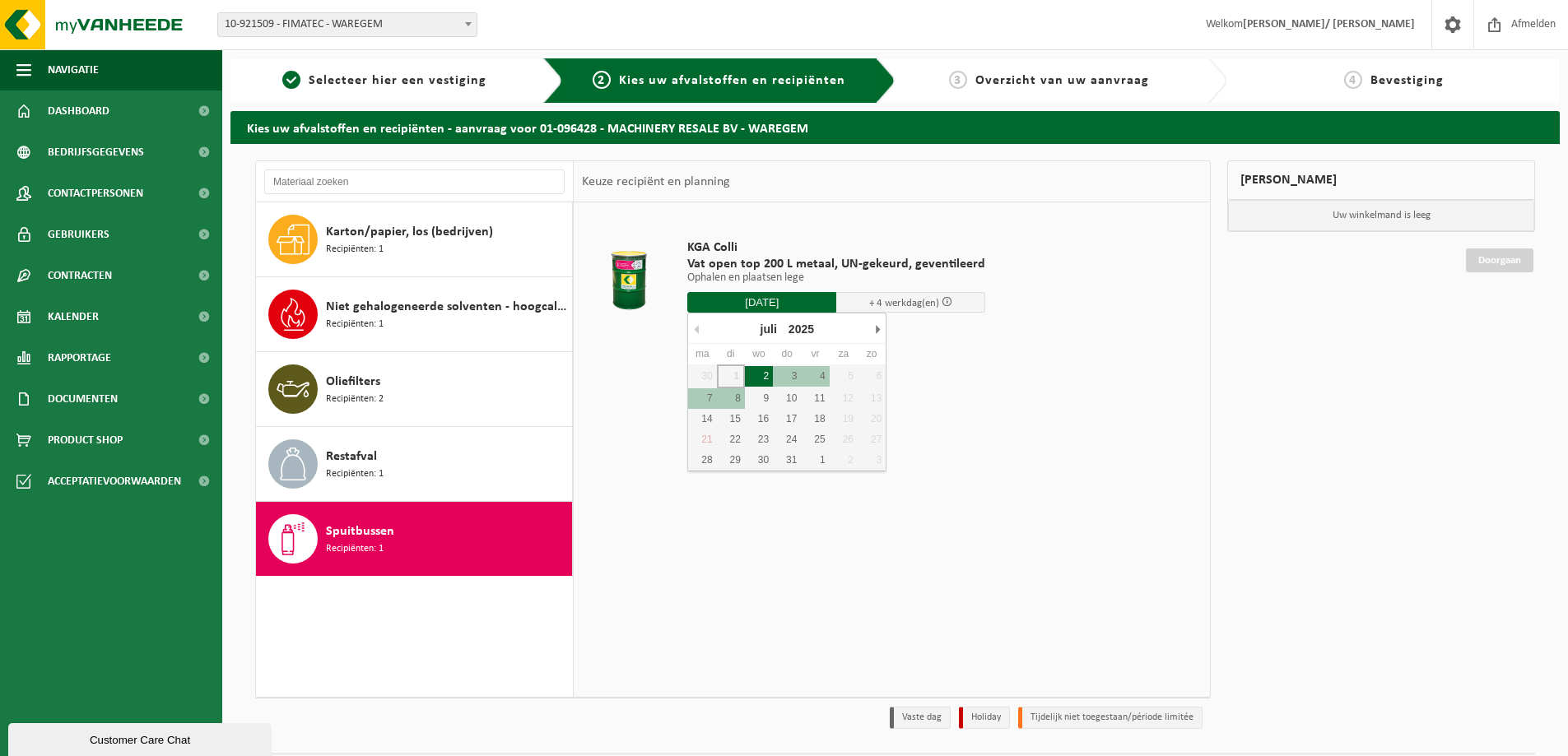 type on "Van 2025-07-02" 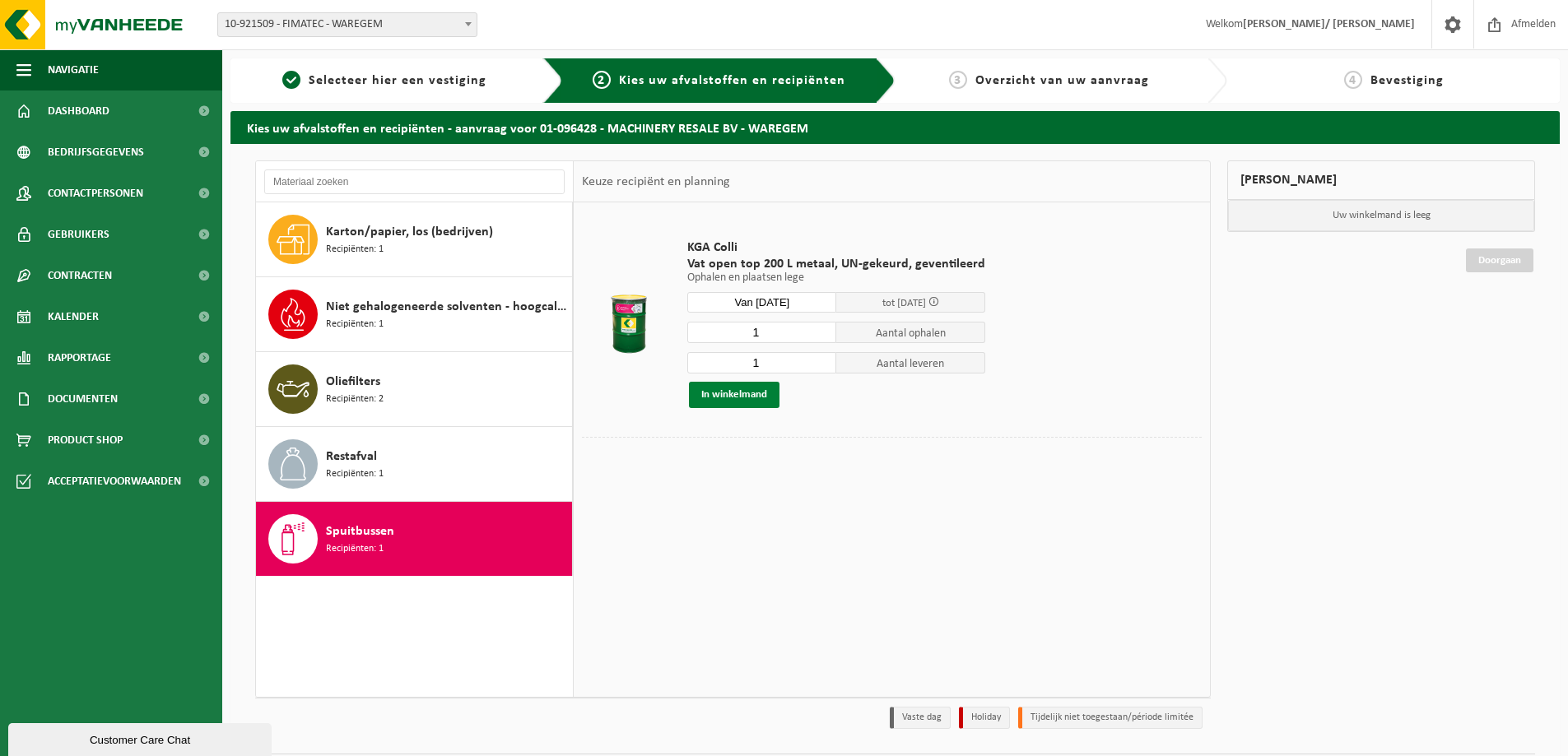 click on "In winkelmand" at bounding box center (734, 395) 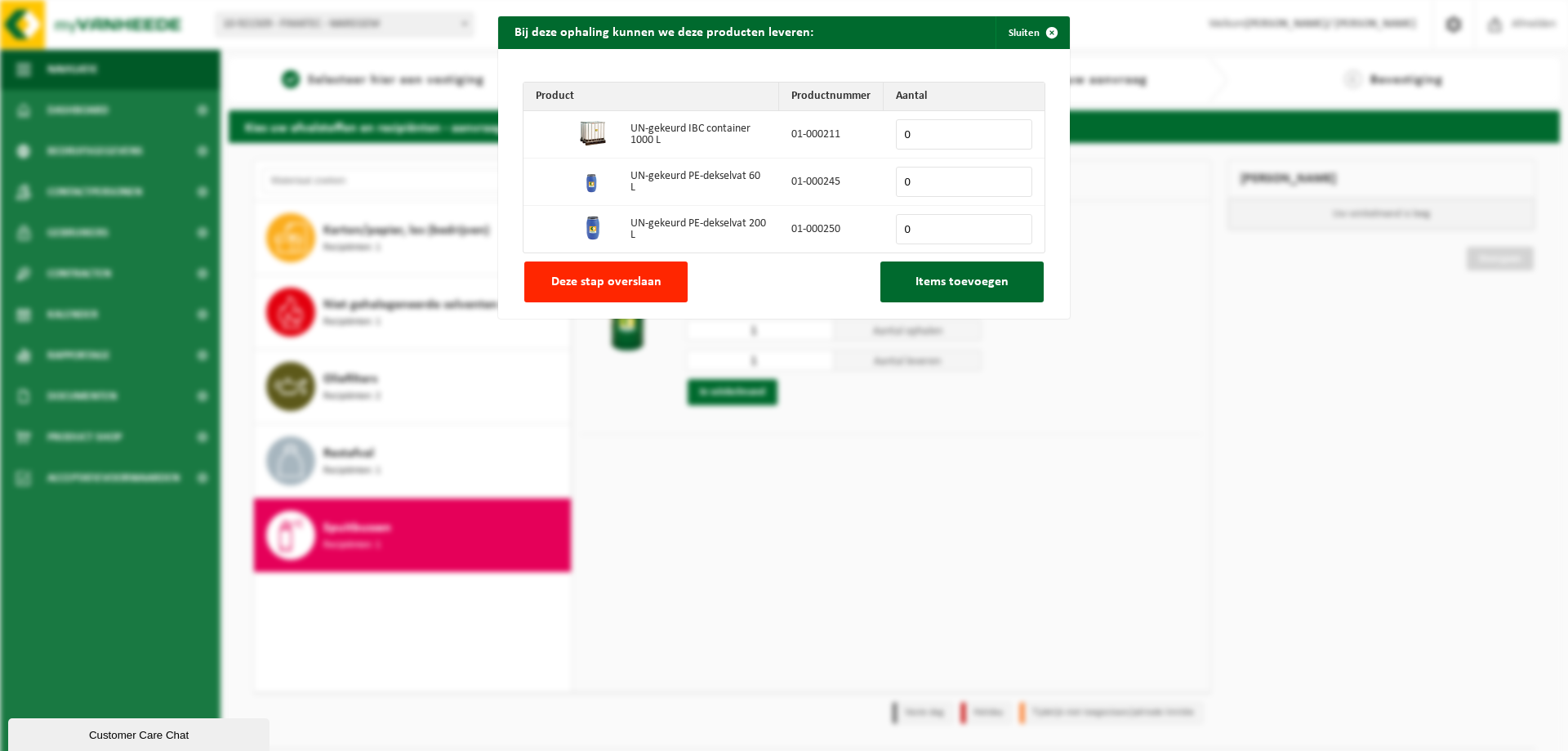 click on "0" at bounding box center (964, 229) 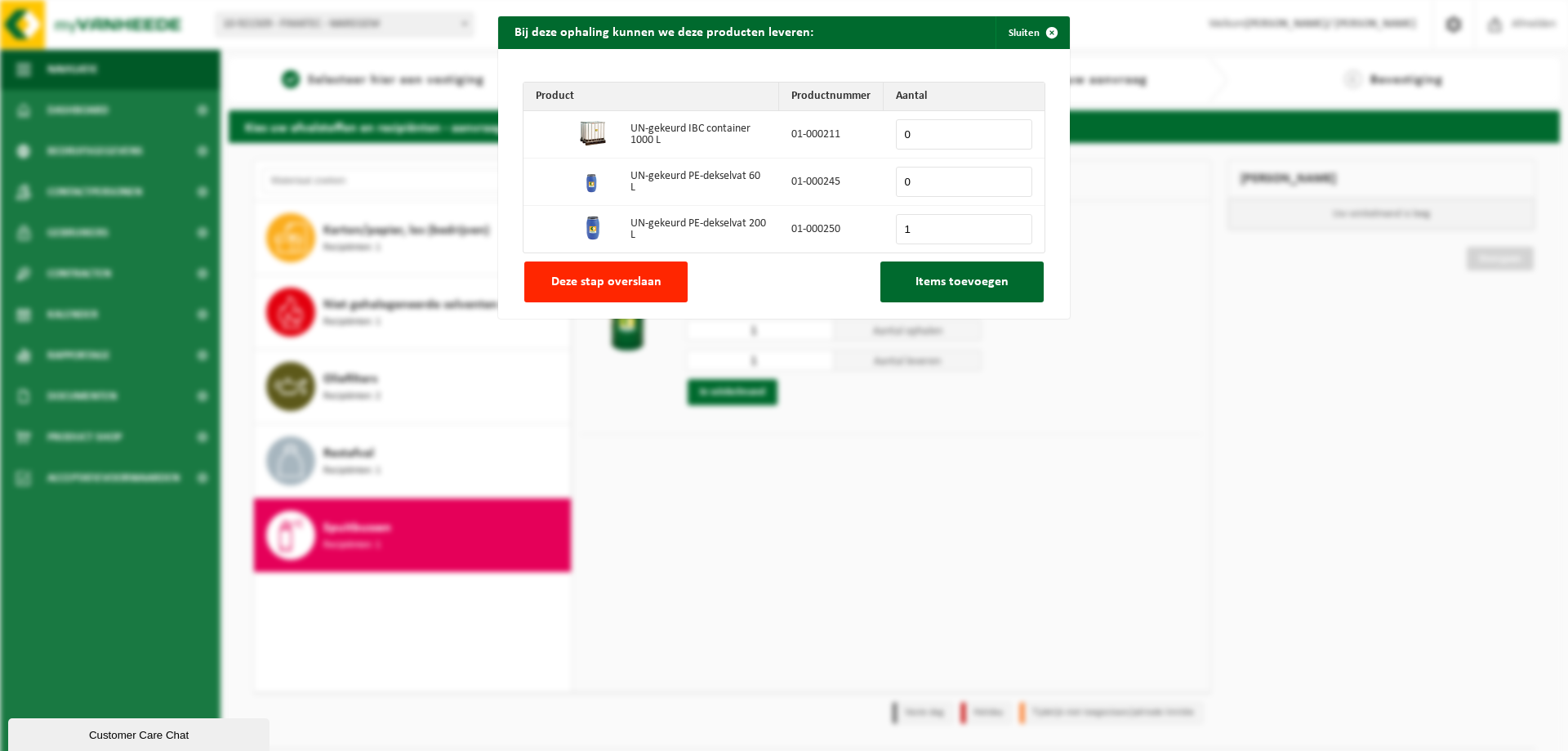 type on "1" 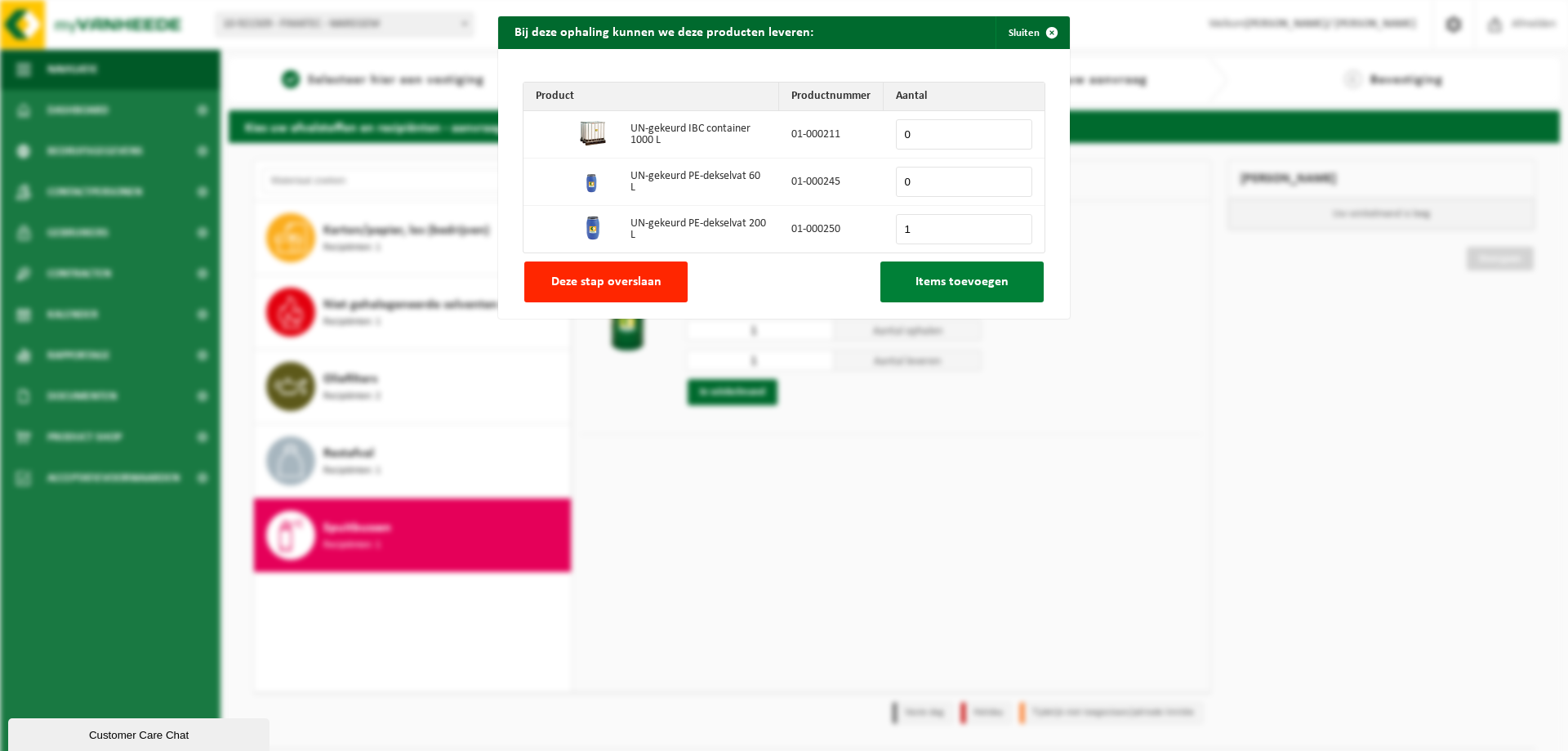 click on "Items toevoegen" at bounding box center [962, 282] 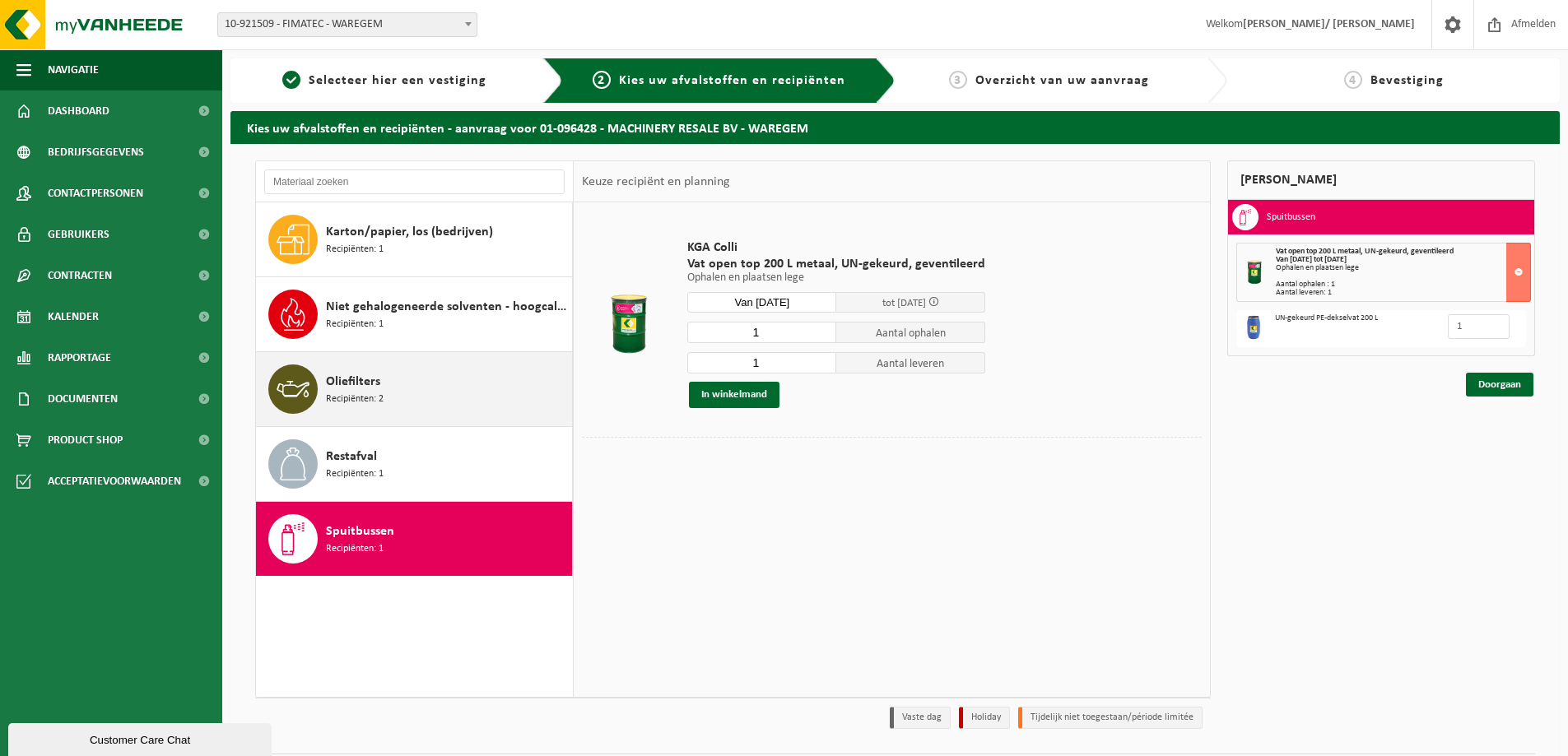 click on "Oliefilters   Recipiënten: 2" at bounding box center [414, 389] 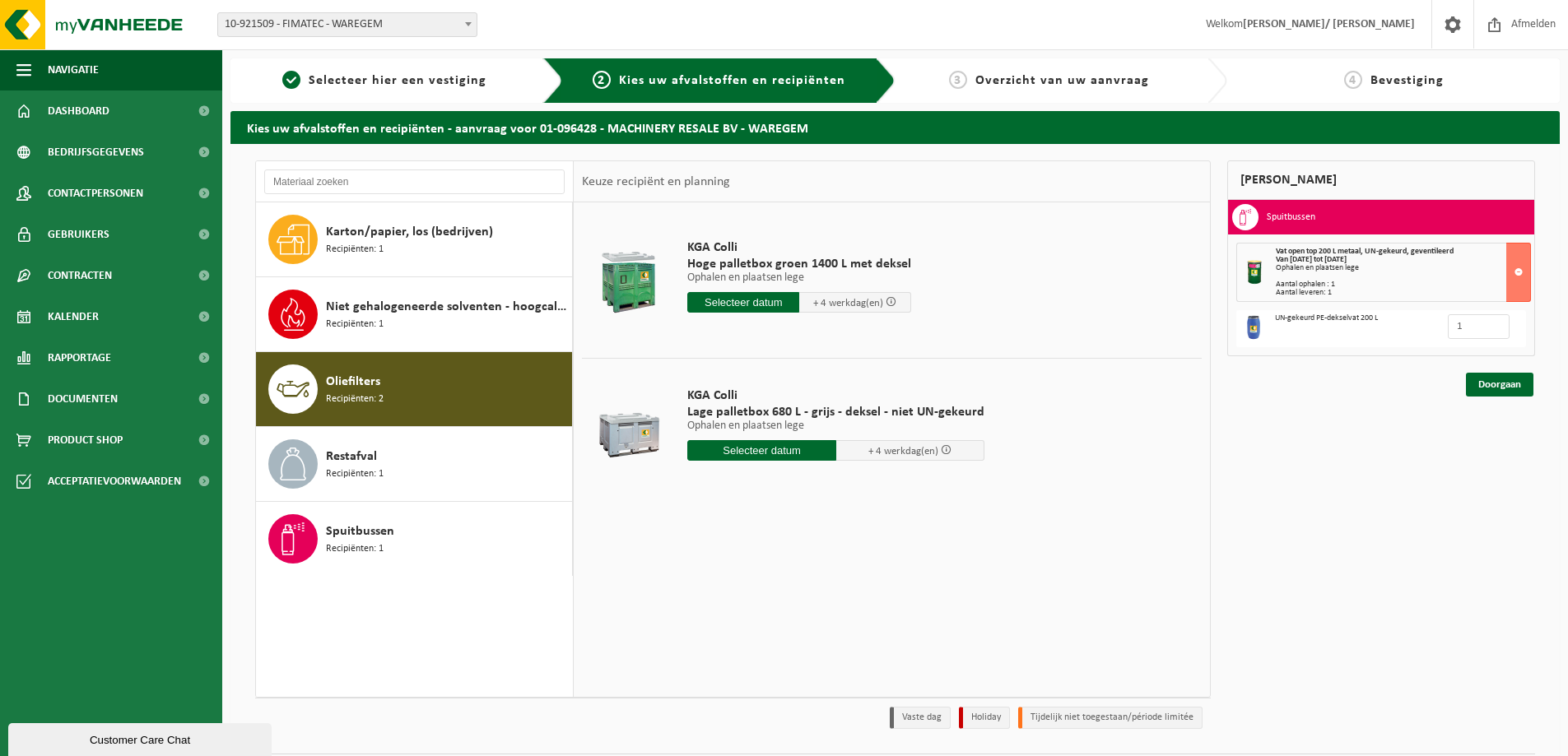 click at bounding box center (761, 450) 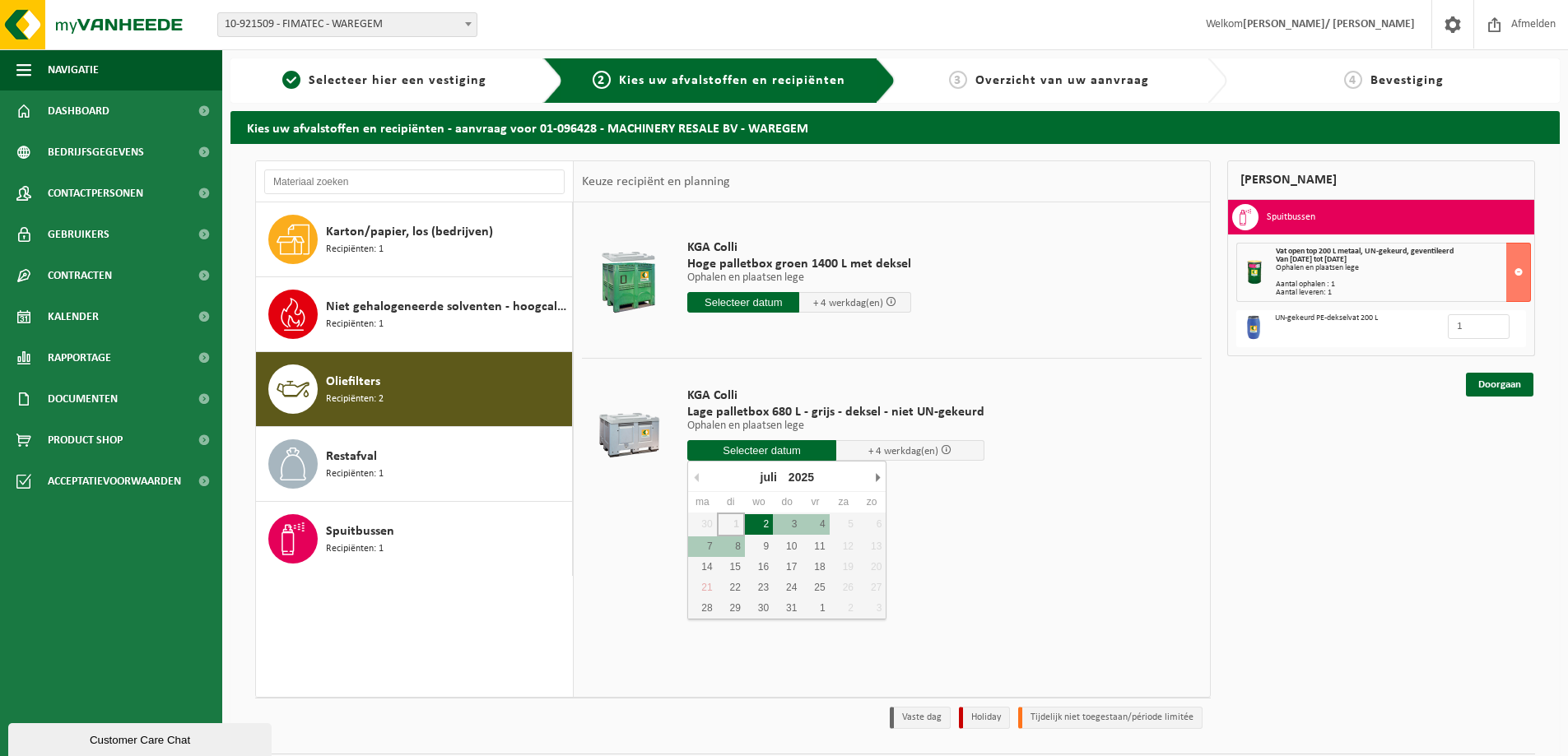 type on "2025-07-02" 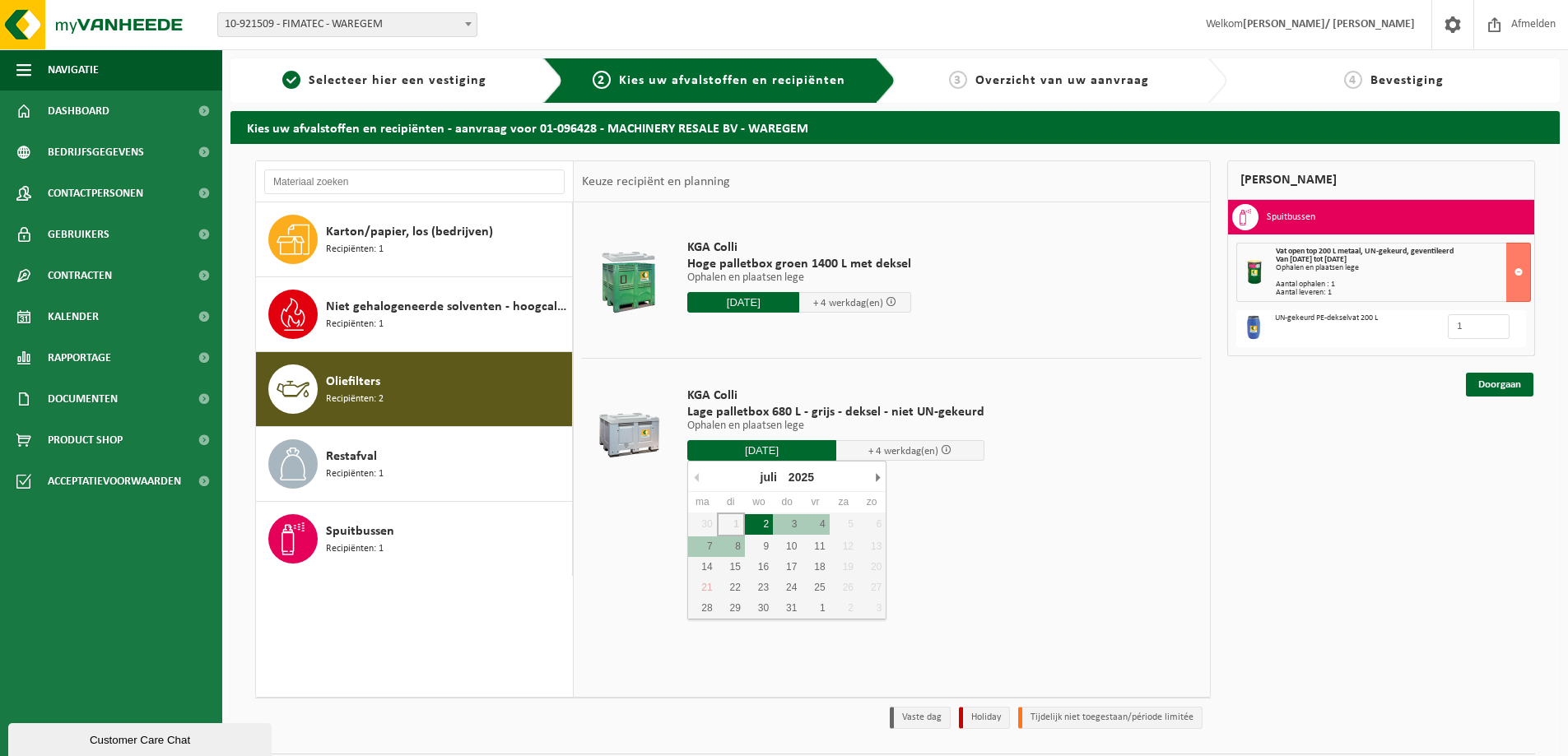 type on "Van 2025-07-02" 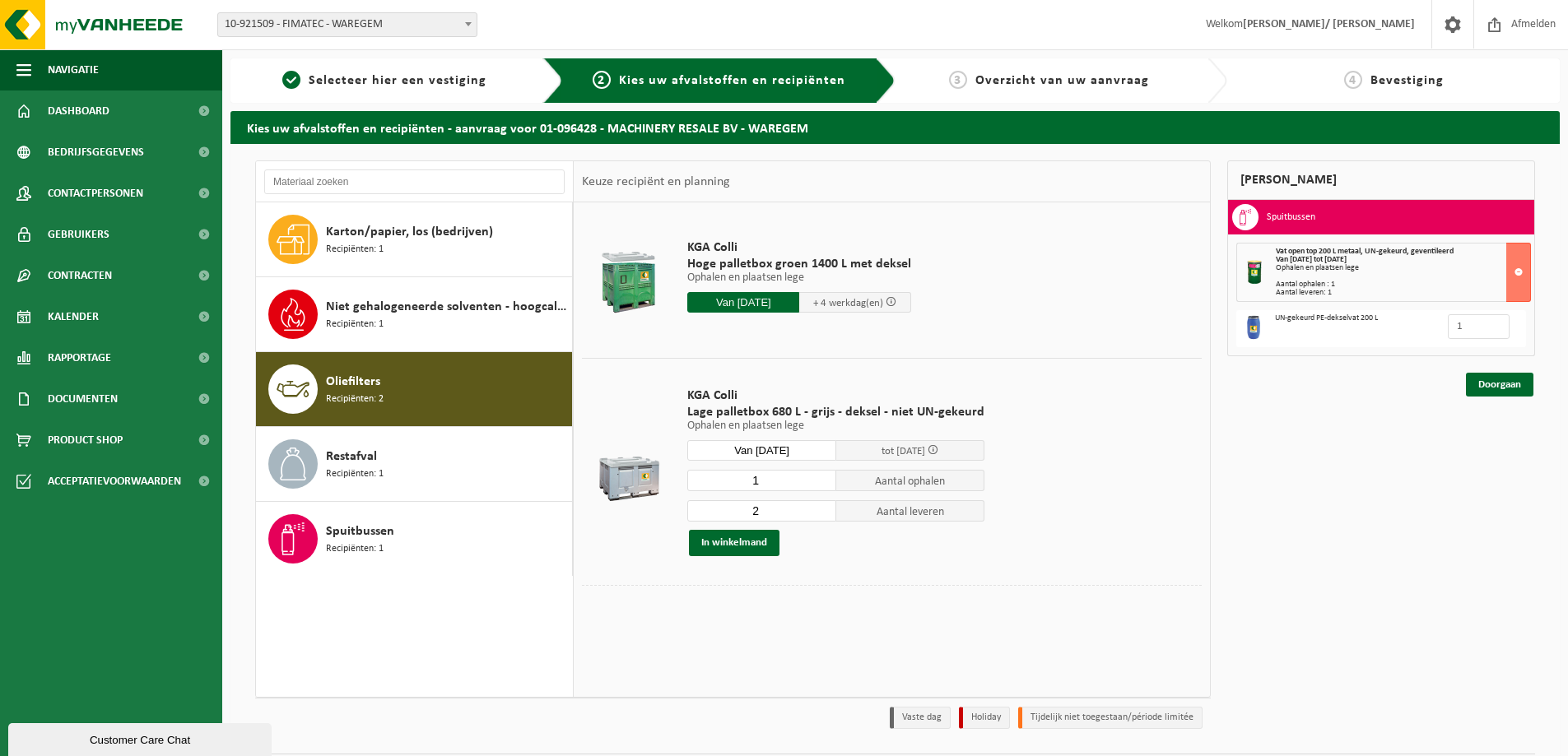 type on "1" 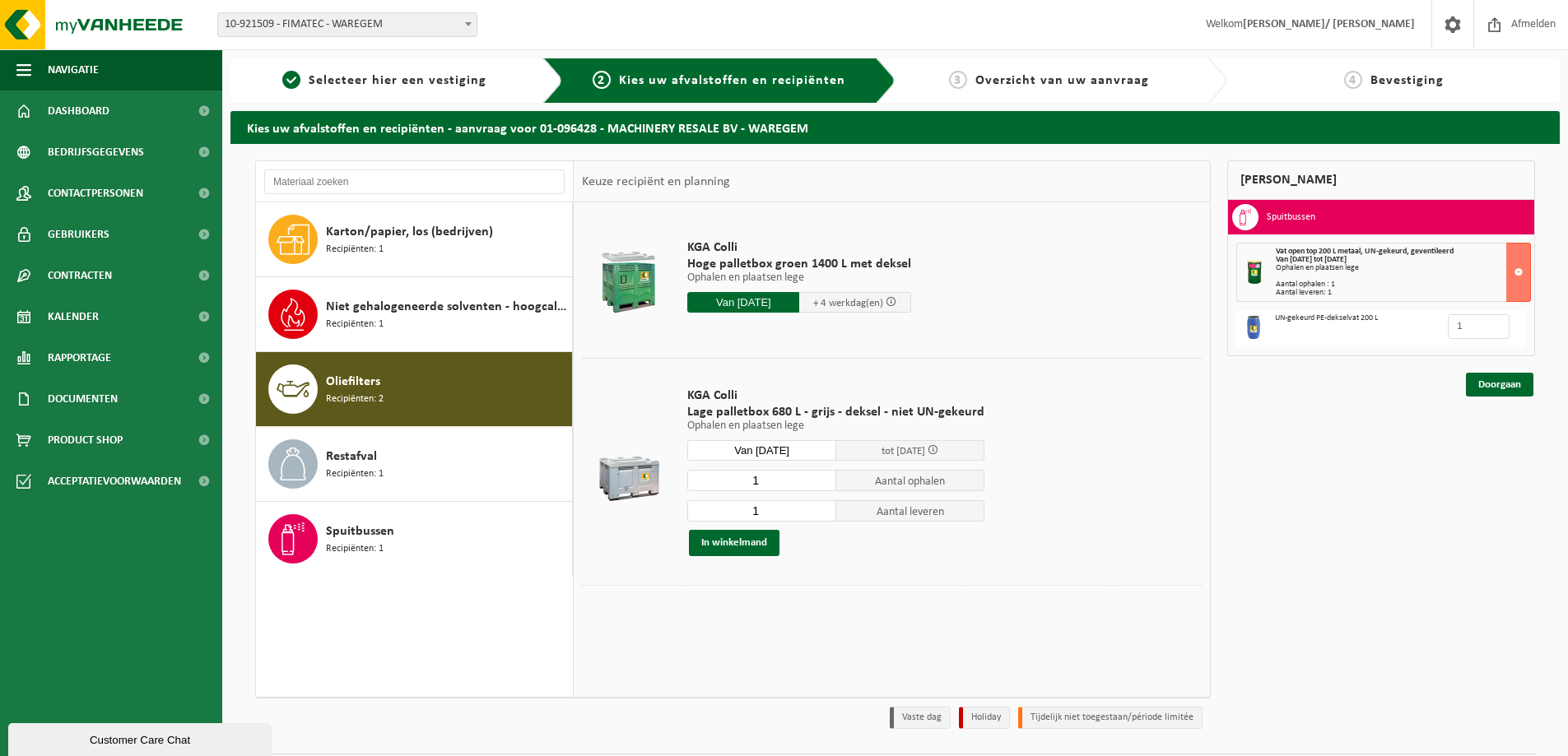 type on "1" 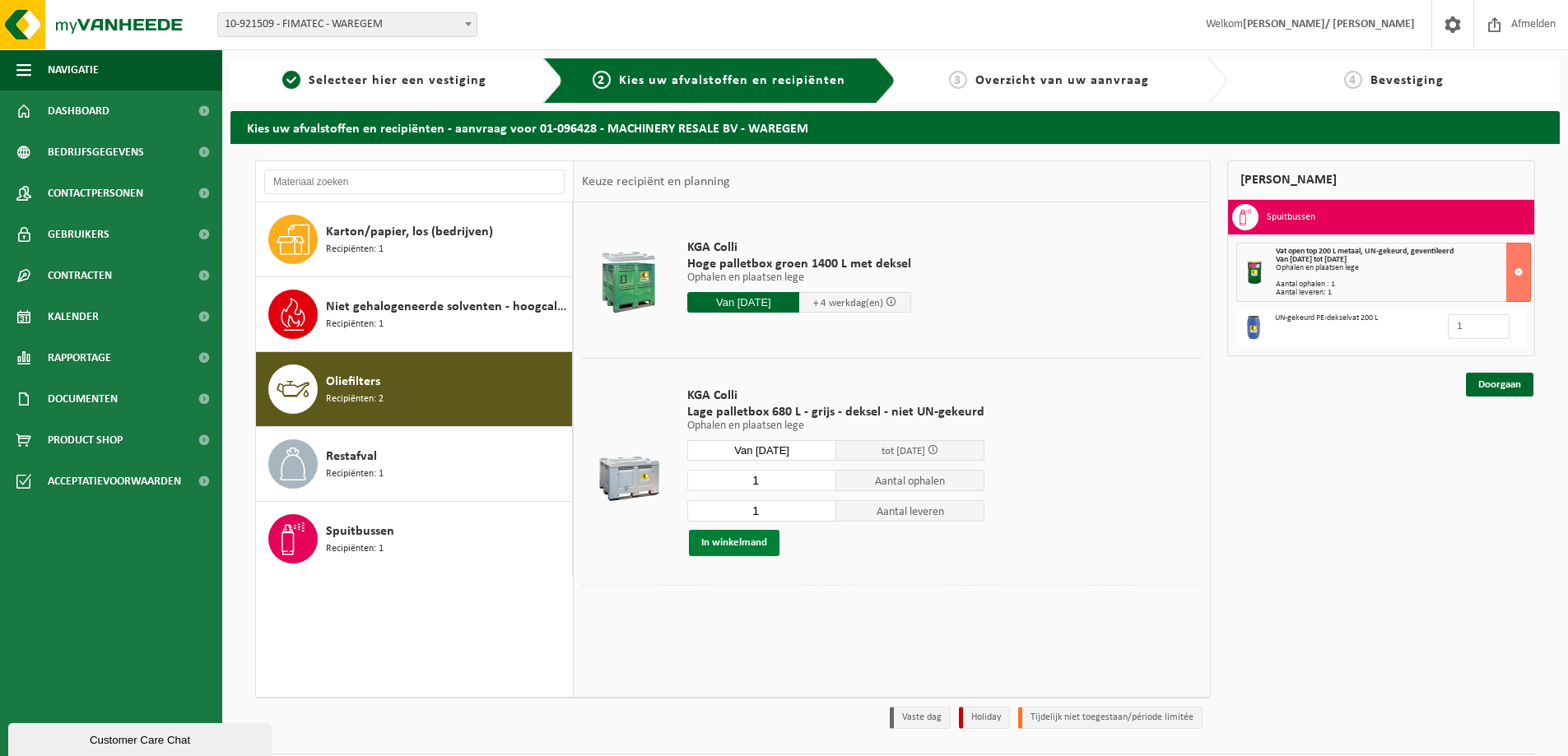 click on "In winkelmand" at bounding box center [734, 543] 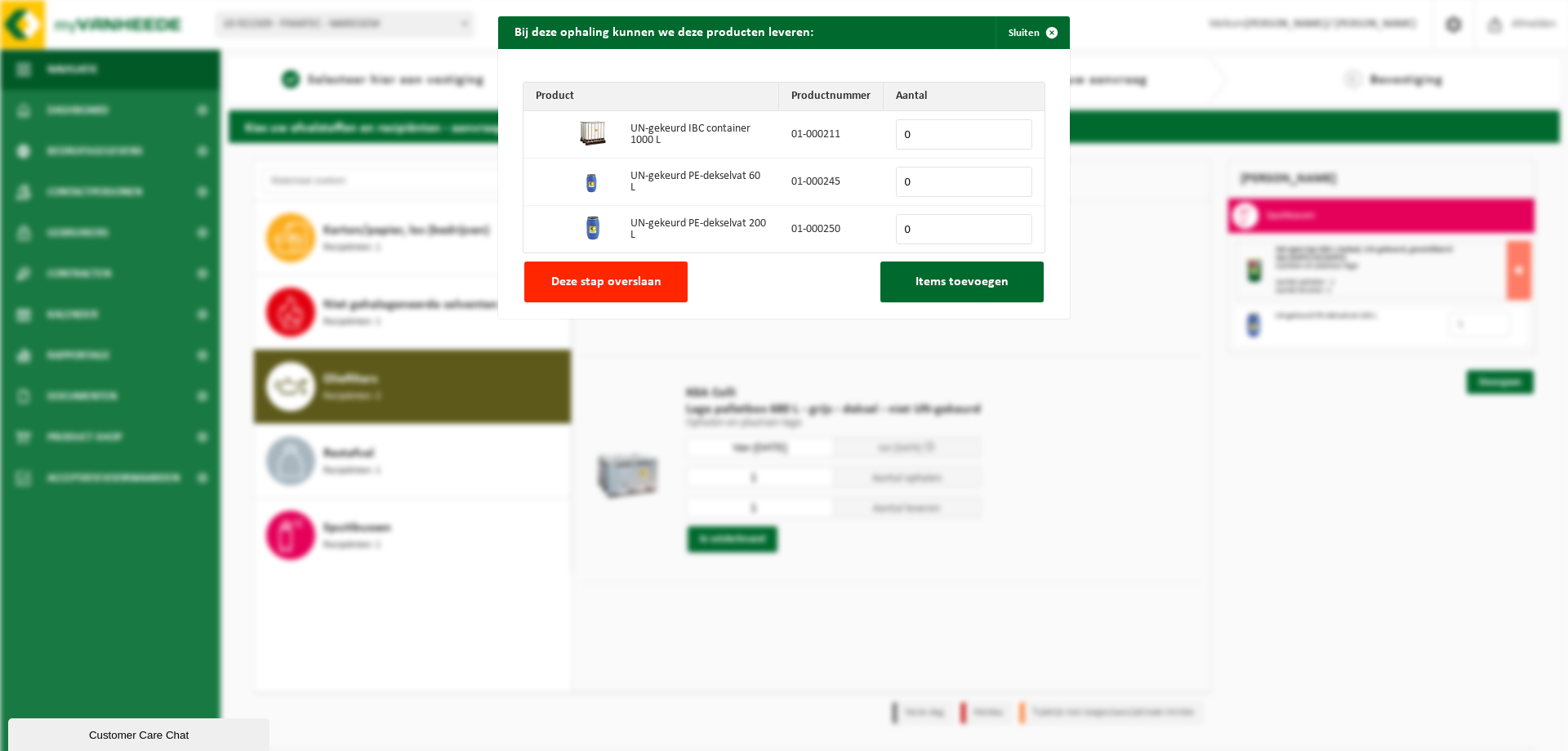 drag, startPoint x: 915, startPoint y: 134, endPoint x: 906, endPoint y: 130, distance: 10 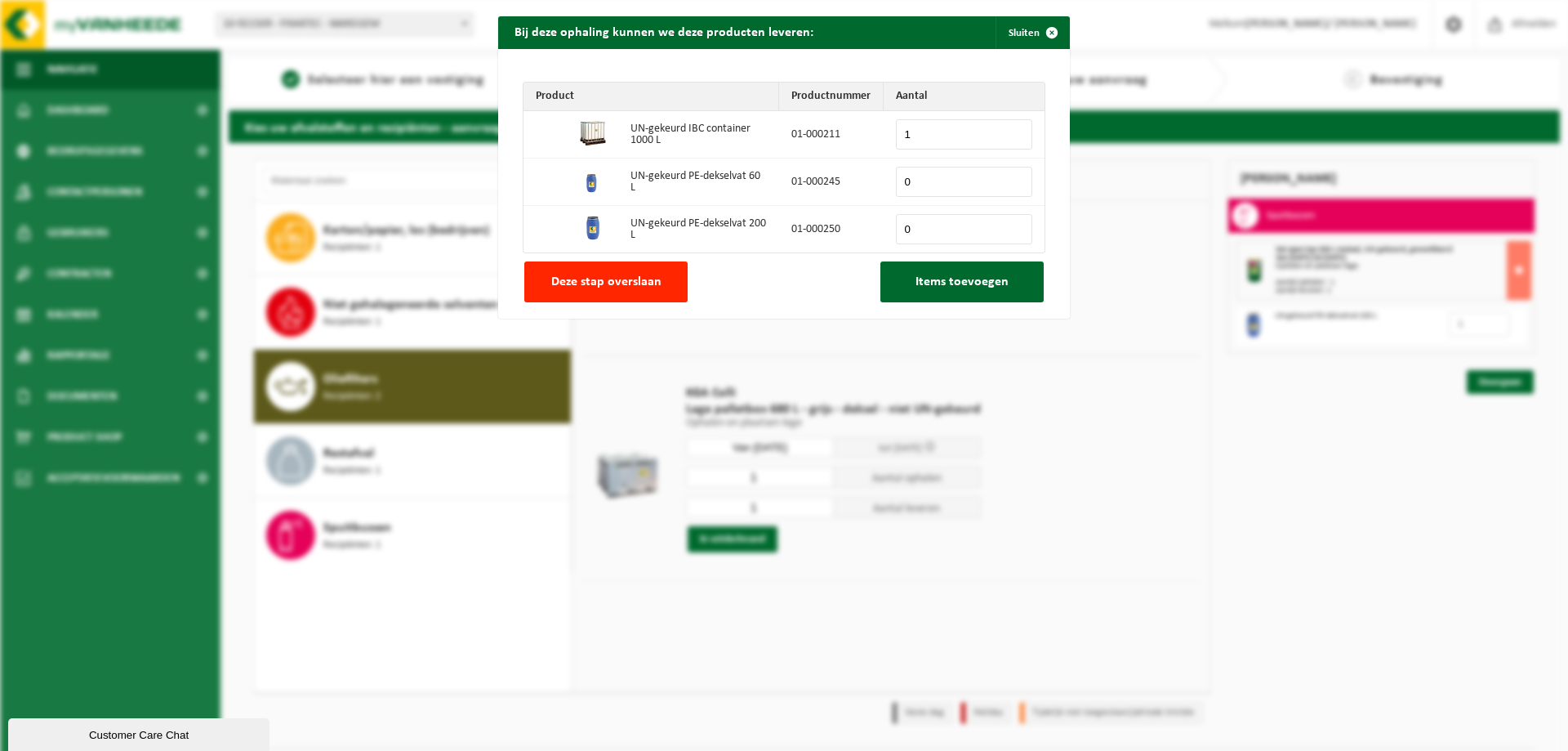 type on "1" 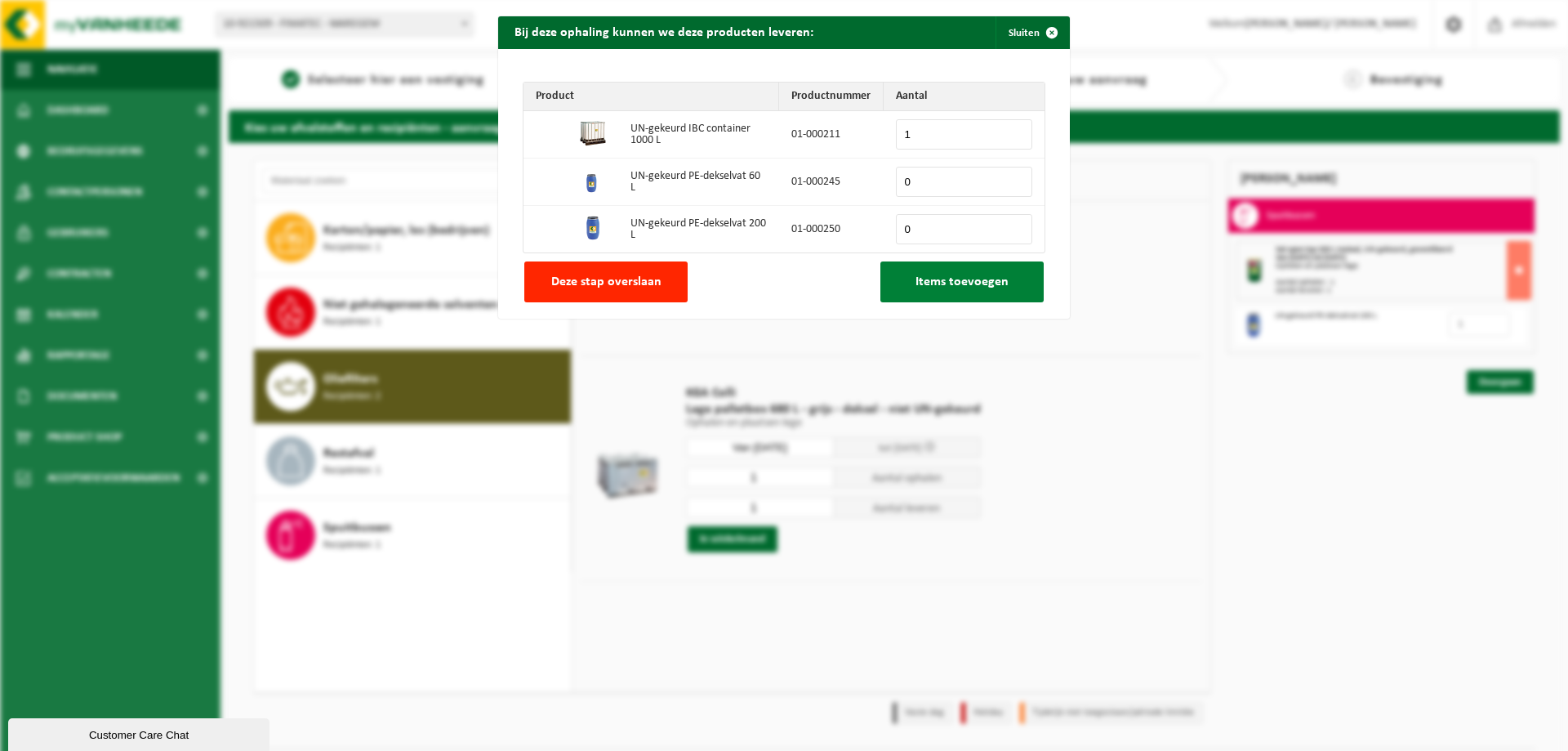 click on "Items toevoegen" at bounding box center (962, 282) 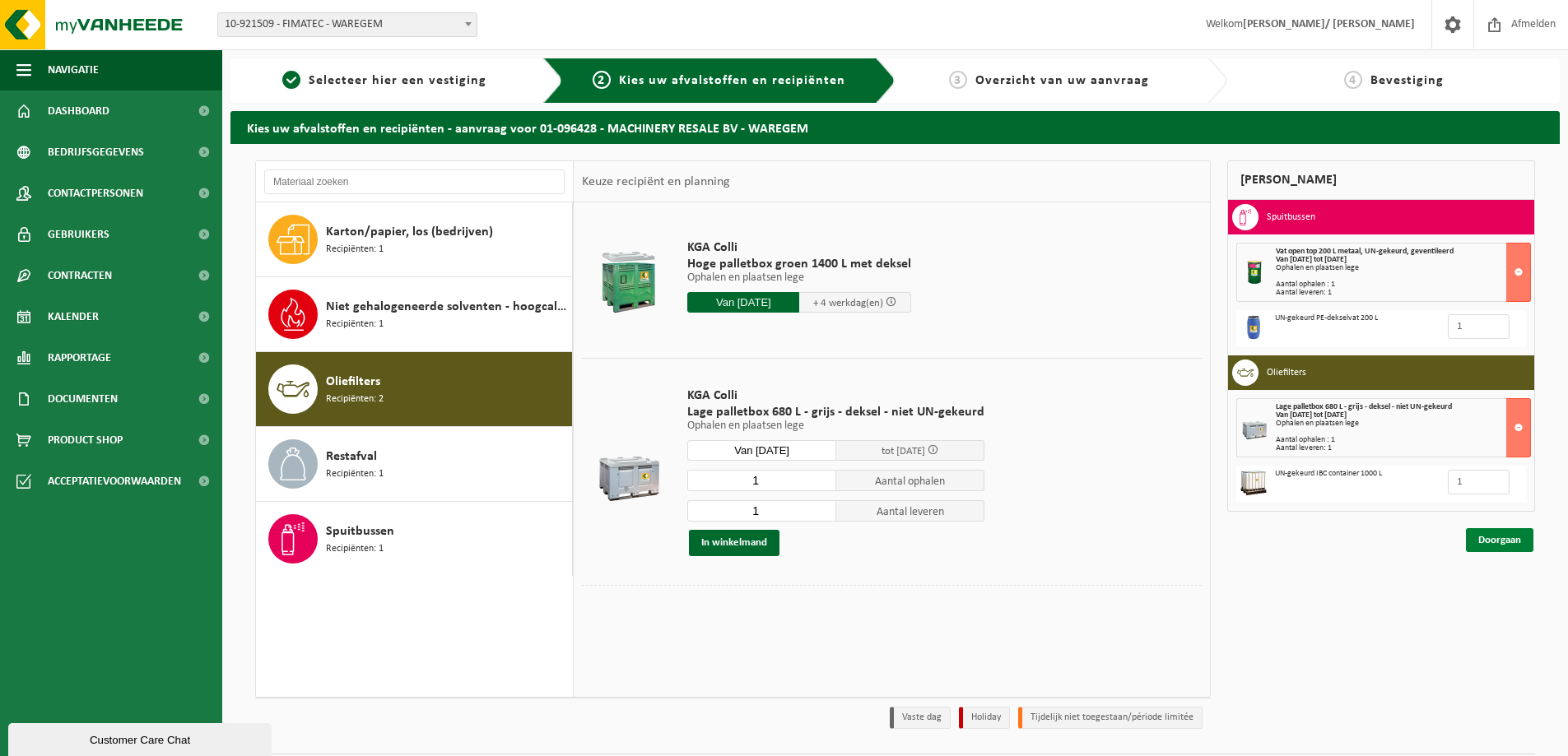 click on "Doorgaan" at bounding box center [1500, 540] 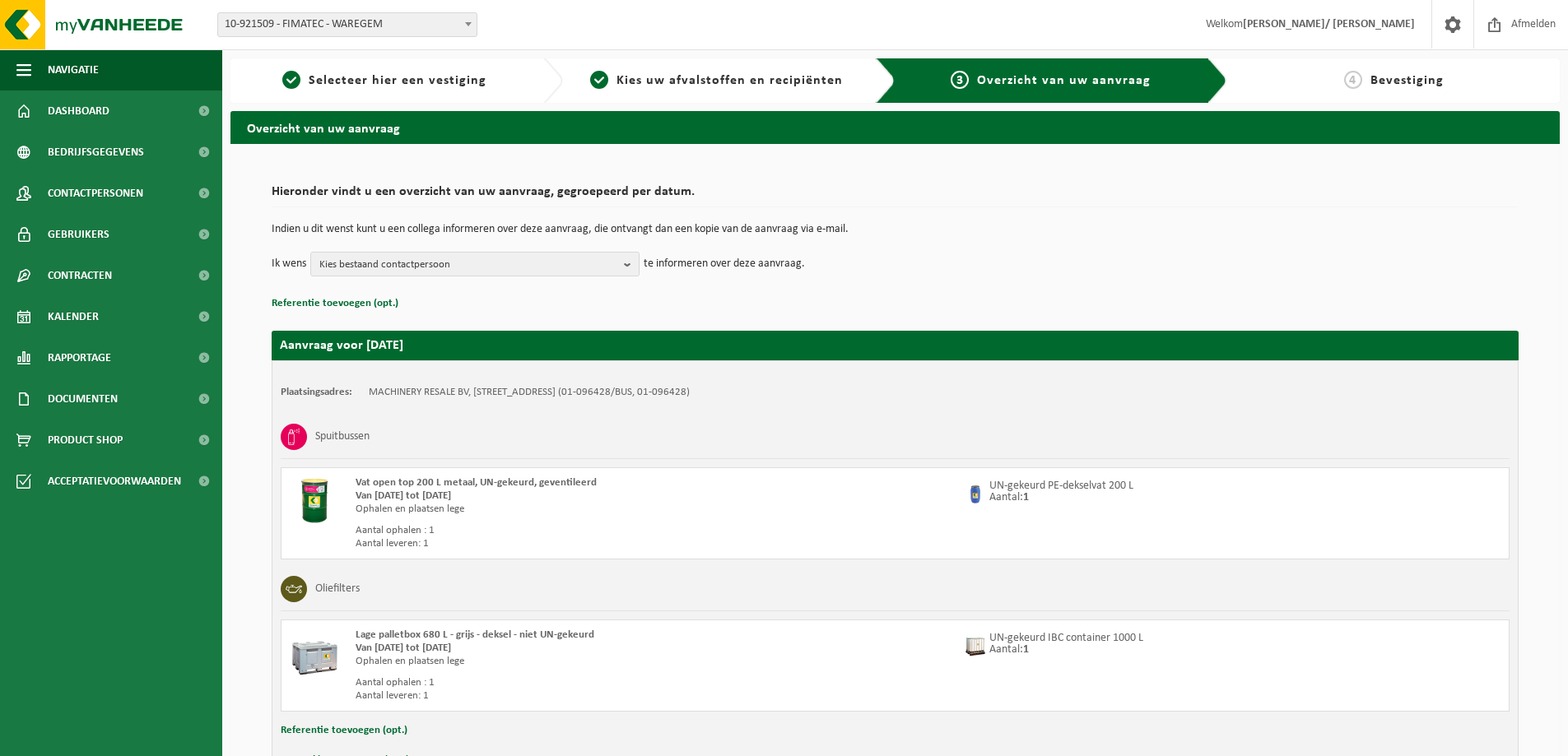 scroll, scrollTop: 0, scrollLeft: 0, axis: both 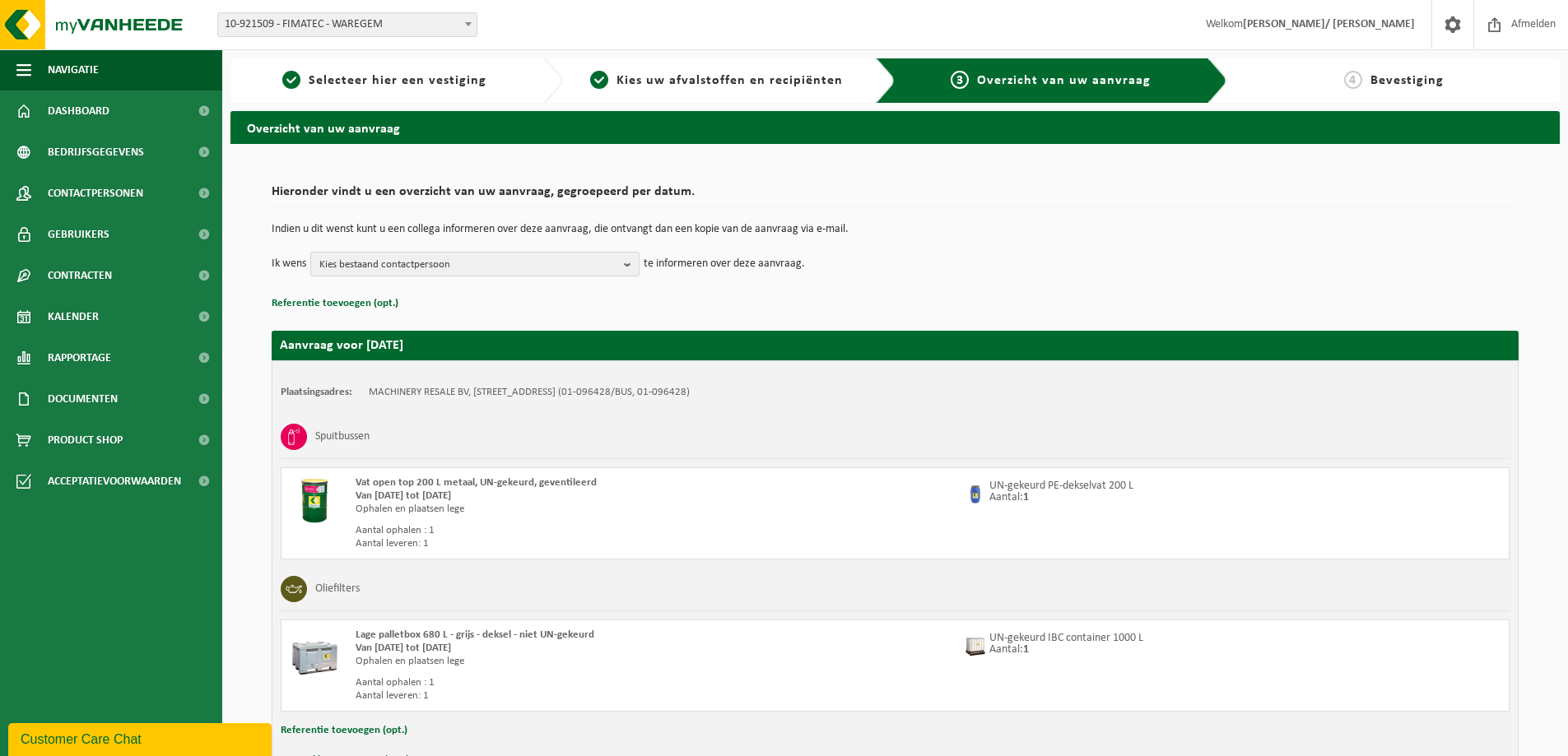 click on "Kies bestaand contactpersoon" at bounding box center (468, 265) 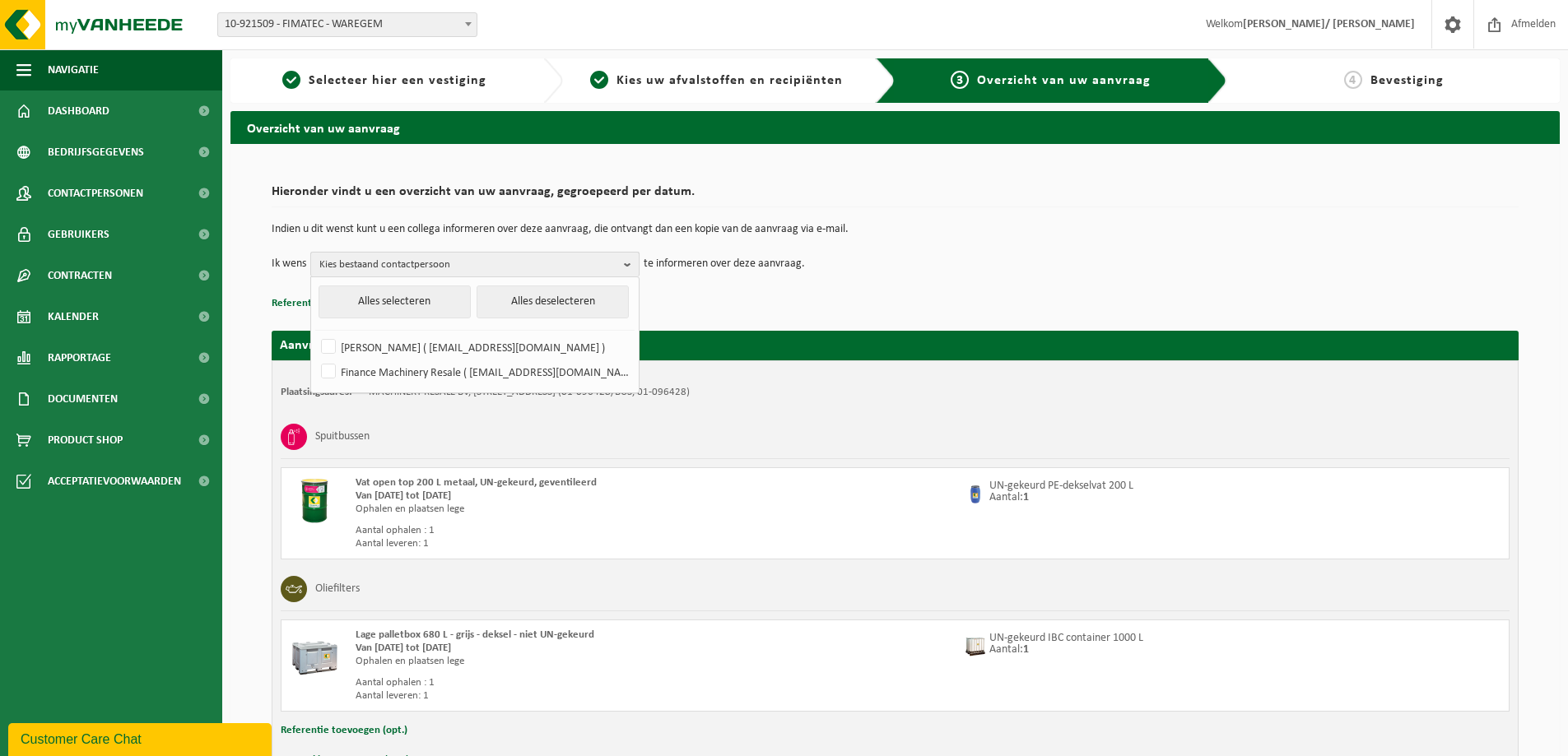 click on "Kies bestaand contactpersoon" at bounding box center [468, 265] 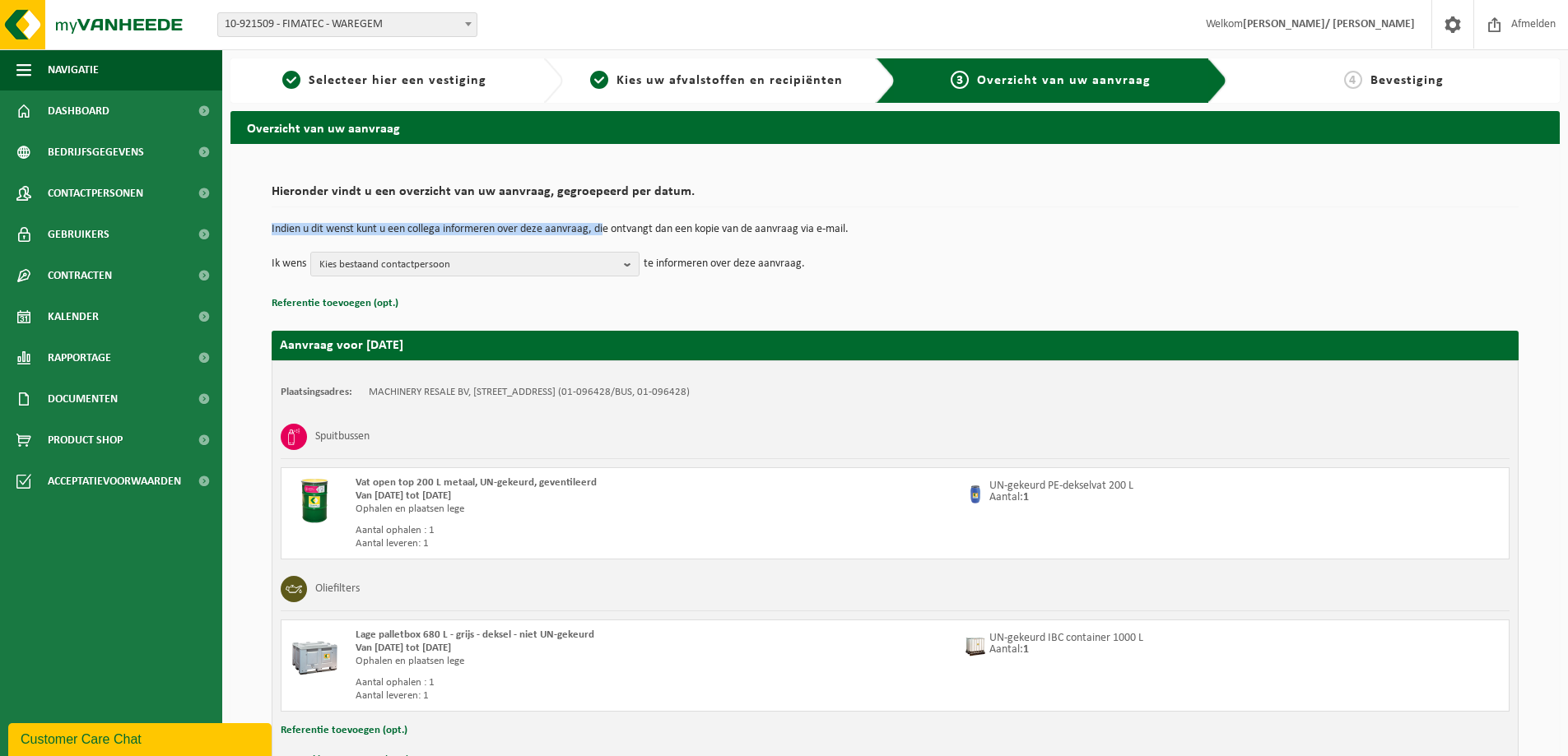 drag, startPoint x: 467, startPoint y: 221, endPoint x: 640, endPoint y: 230, distance: 173.23395 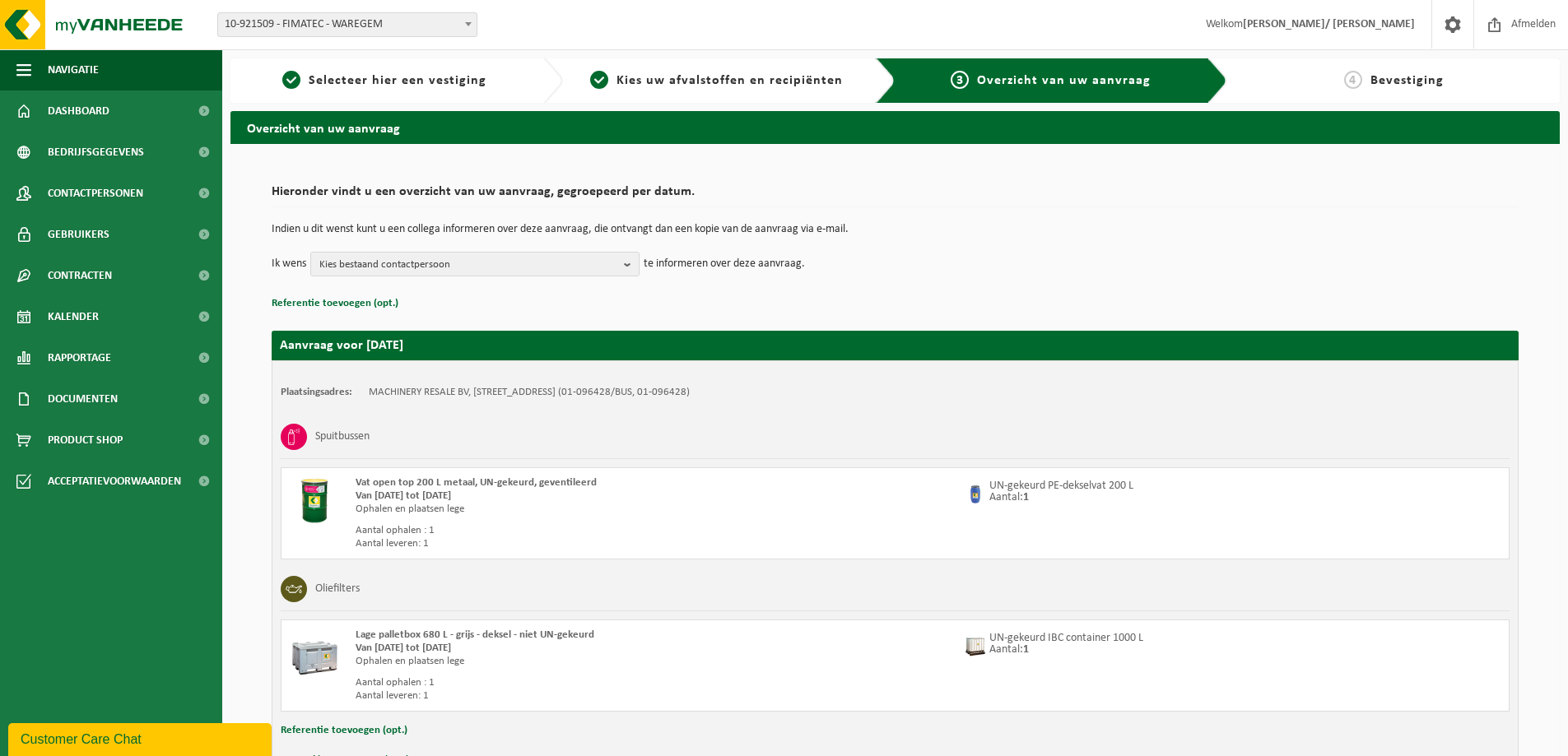 click on "Indien u dit wenst kunt u een collega informeren over deze aanvraag, die ontvangt dan een kopie van de aanvraag via e-mail." at bounding box center [895, 230] 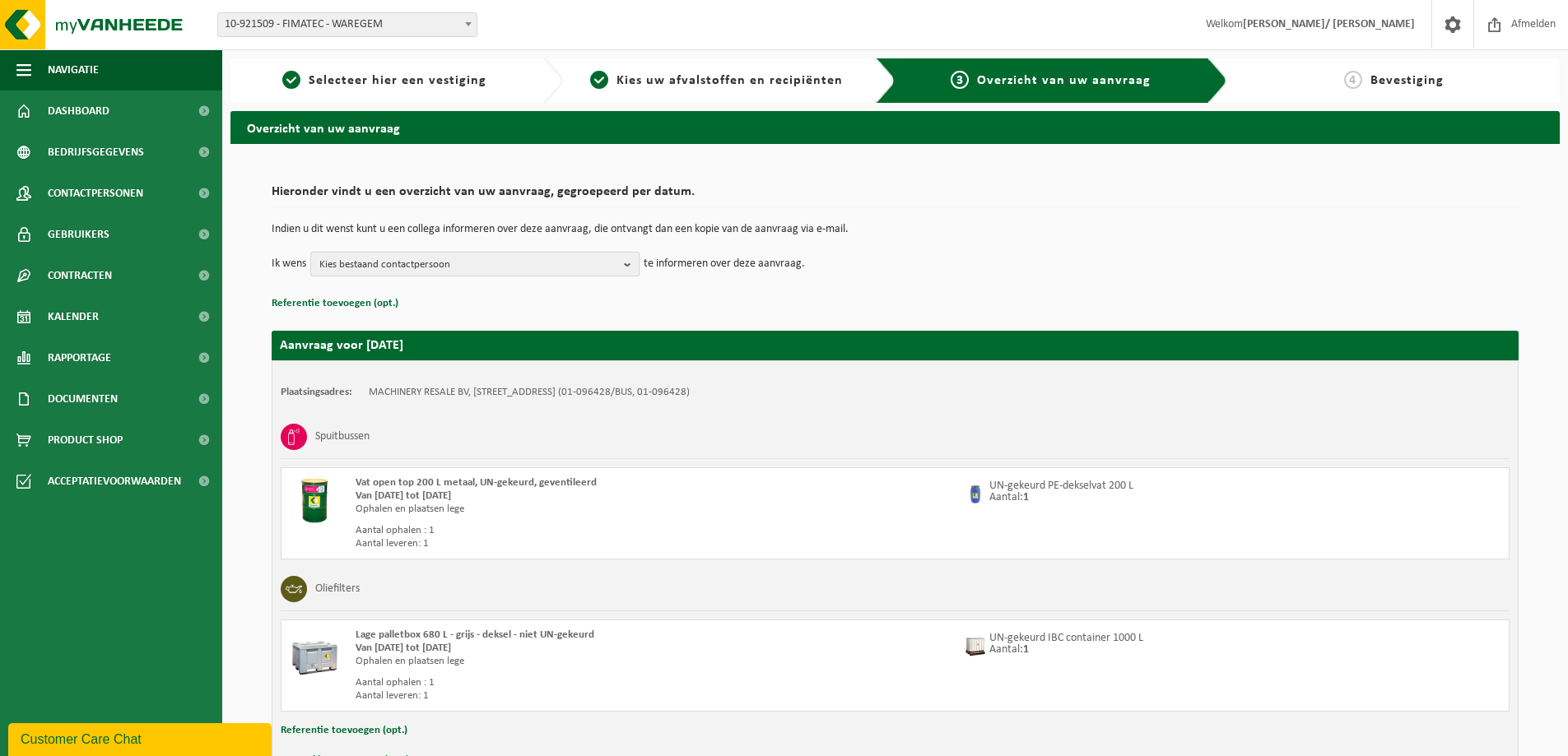 click on "Kies bestaand contactpersoon" at bounding box center (468, 265) 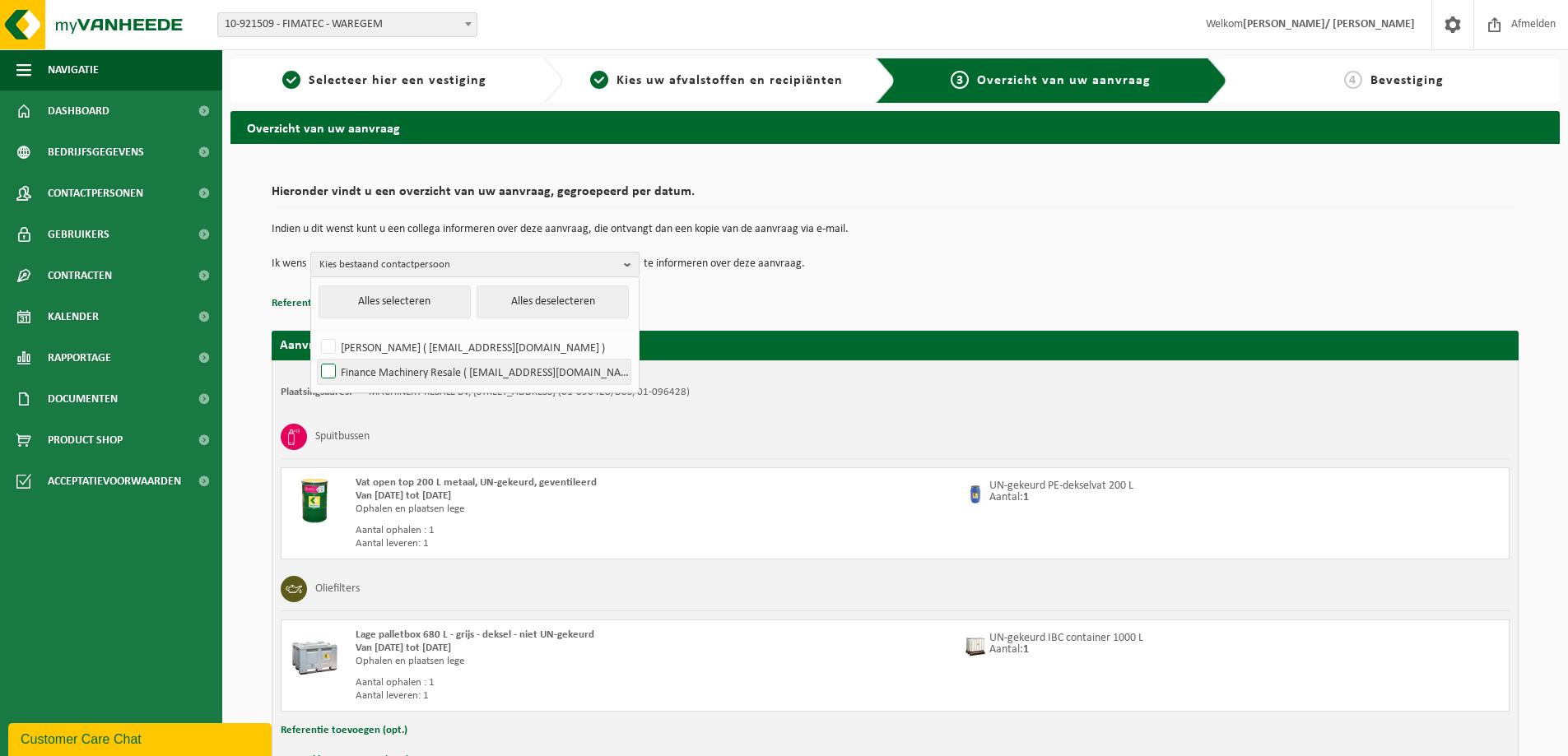 click on "Finance Machinery Resale ( finance@machineryresale.be )" at bounding box center [474, 372] 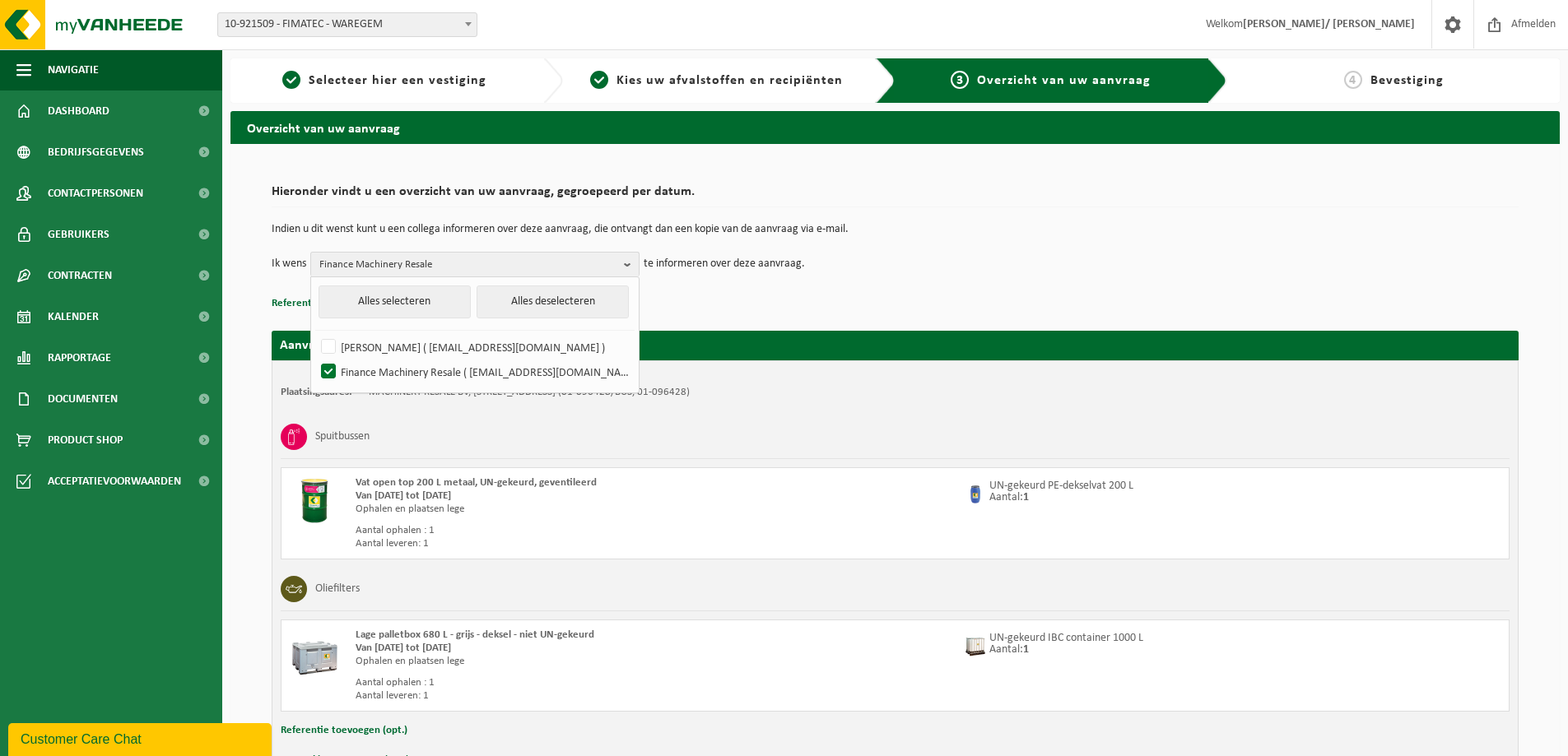 click on "Referentie toevoegen (opt.)" at bounding box center [895, 304] 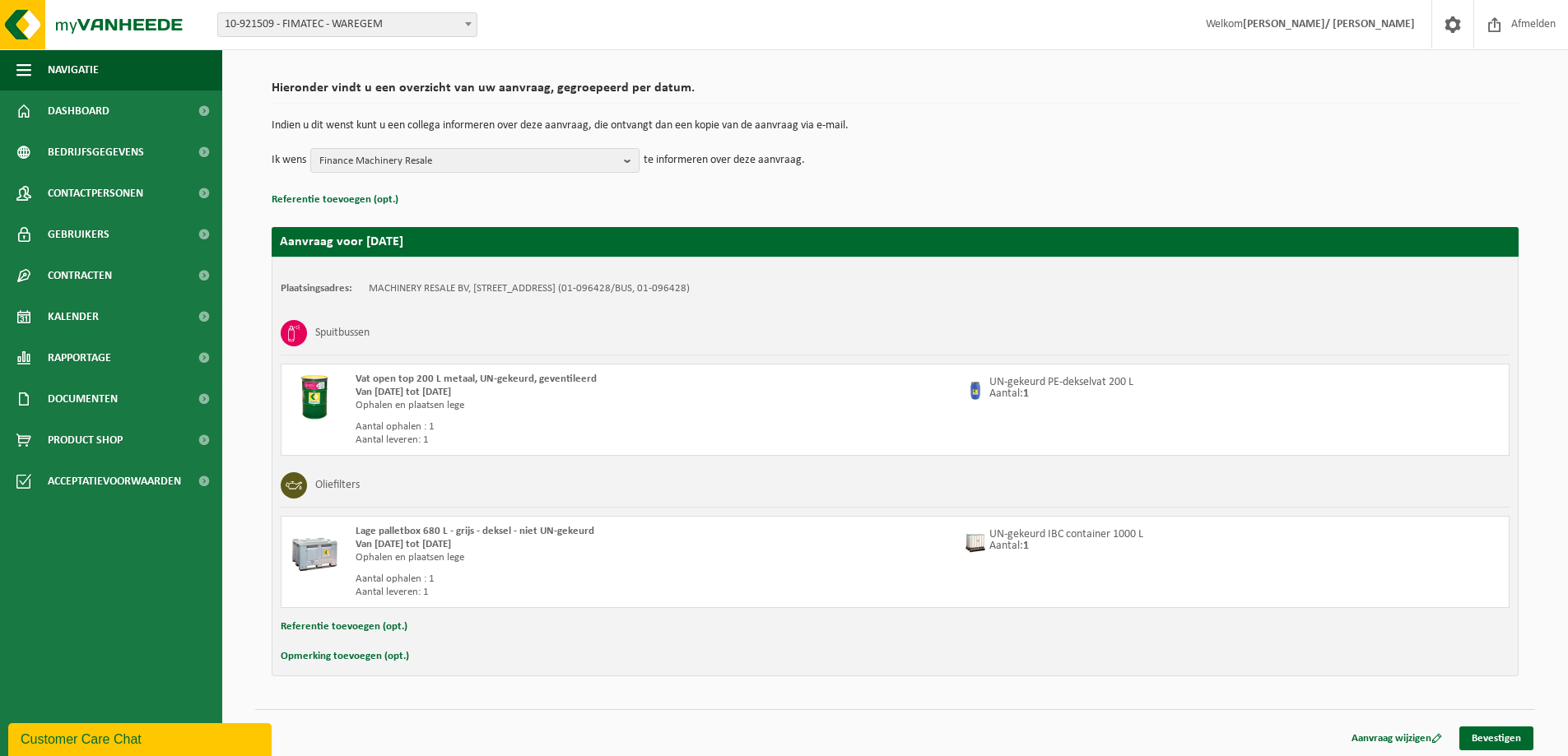 scroll, scrollTop: 107, scrollLeft: 0, axis: vertical 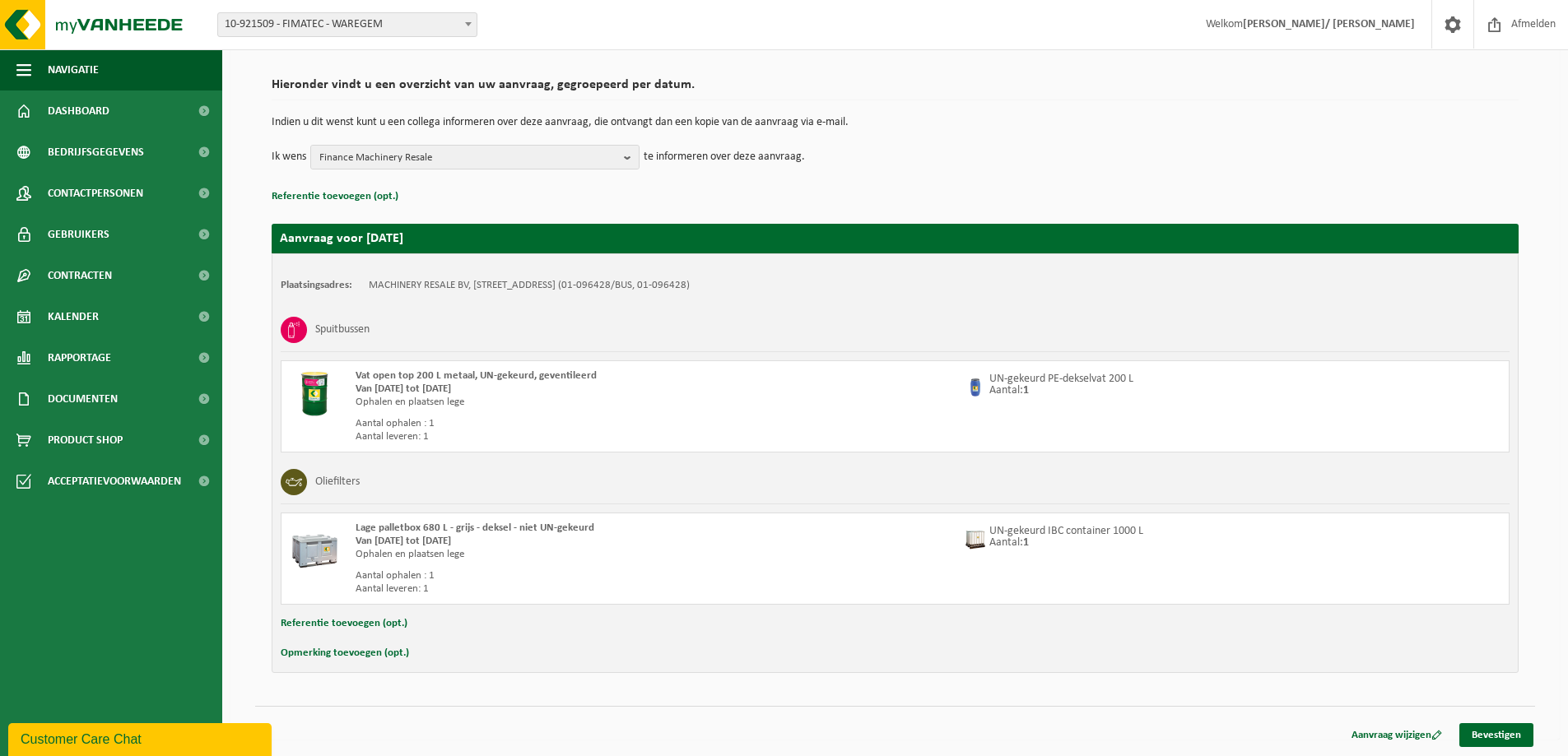 click on "Opmerking toevoegen (opt.)" at bounding box center [345, 653] 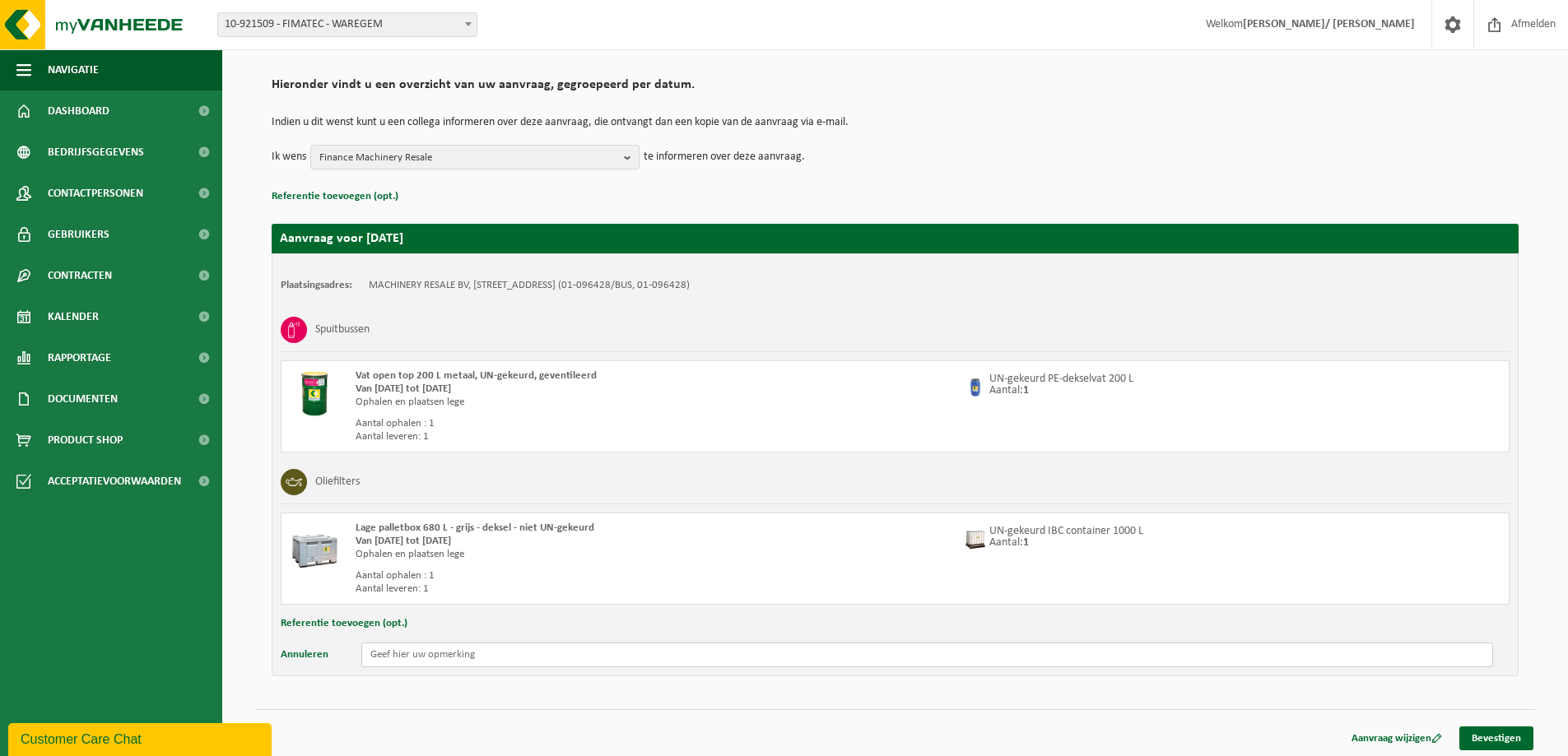 click at bounding box center (927, 655) 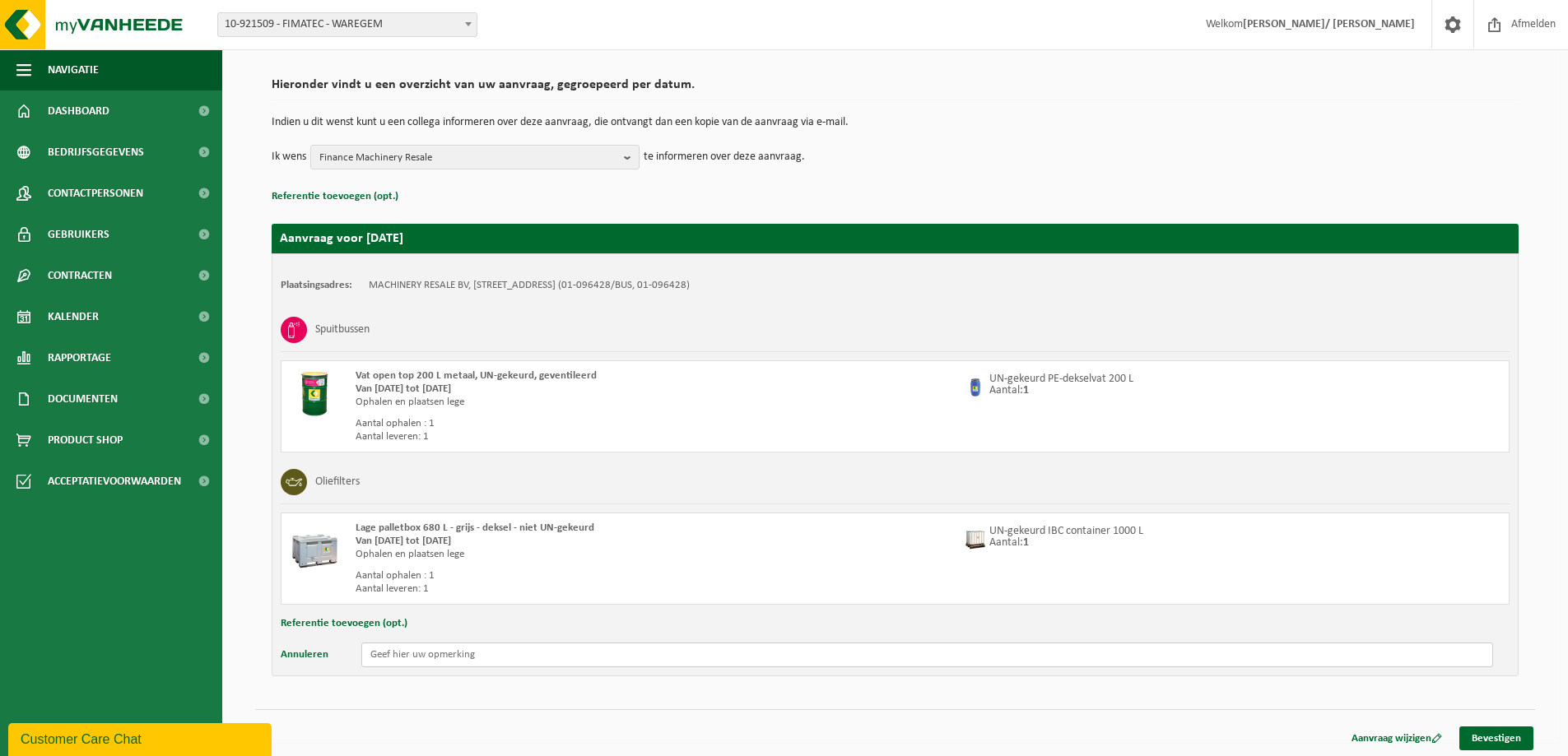 type on "b" 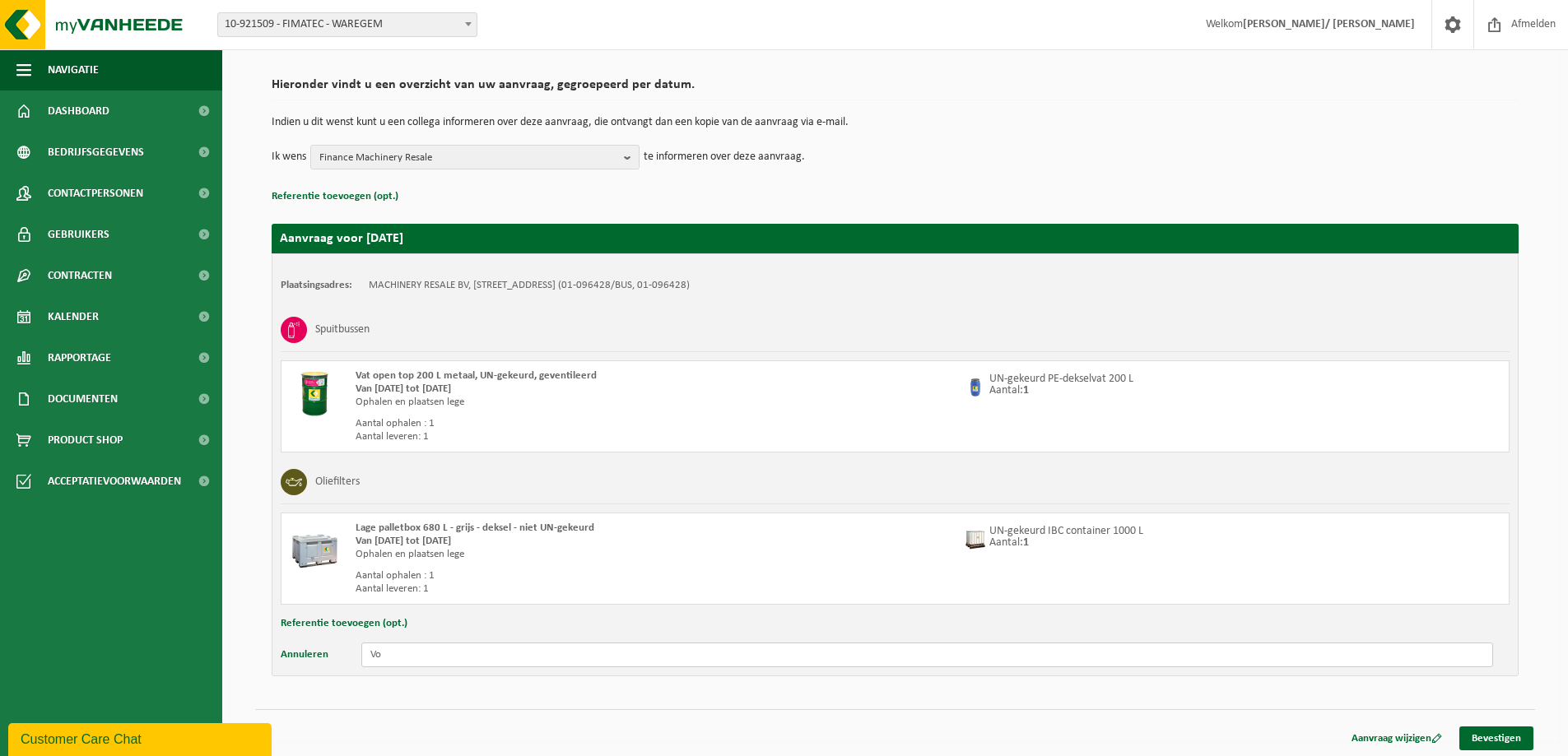 type on "V" 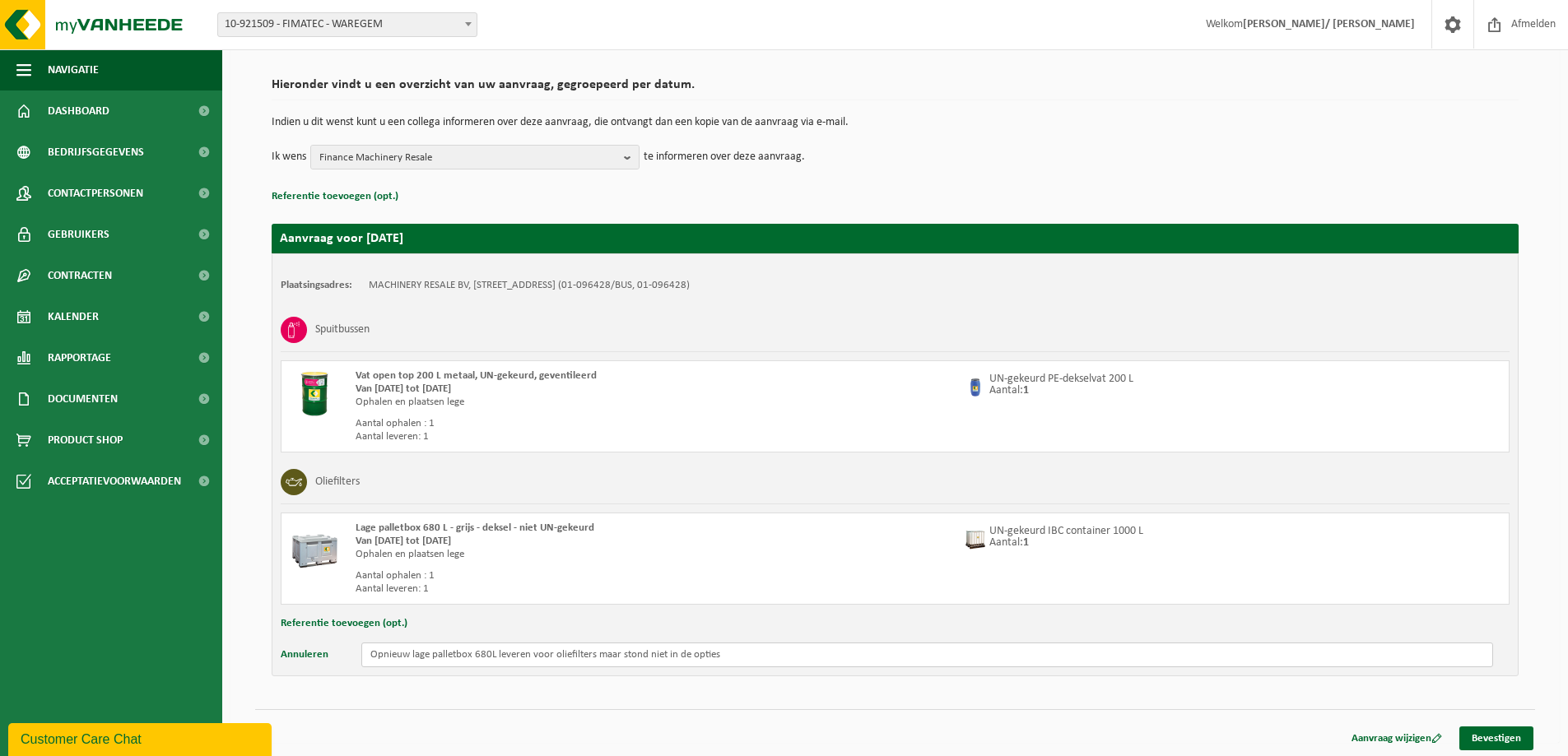 click on "Opnieuw lage palletbox 680L leveren voor oliefilters maar stond niet in de opties" at bounding box center [927, 655] 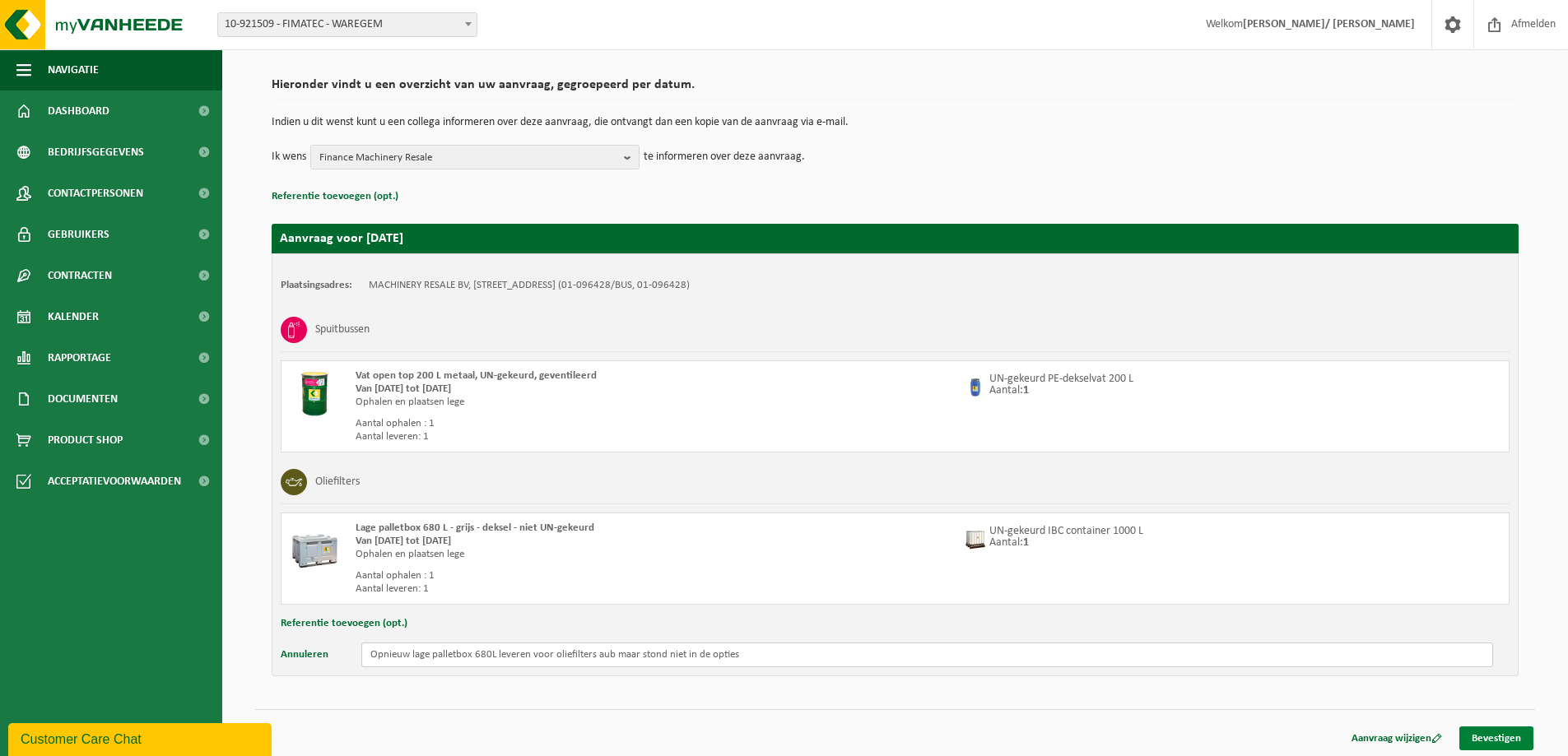type on "Opnieuw lage palletbox 680L leveren voor oliefilters aub maar stond niet in de opties" 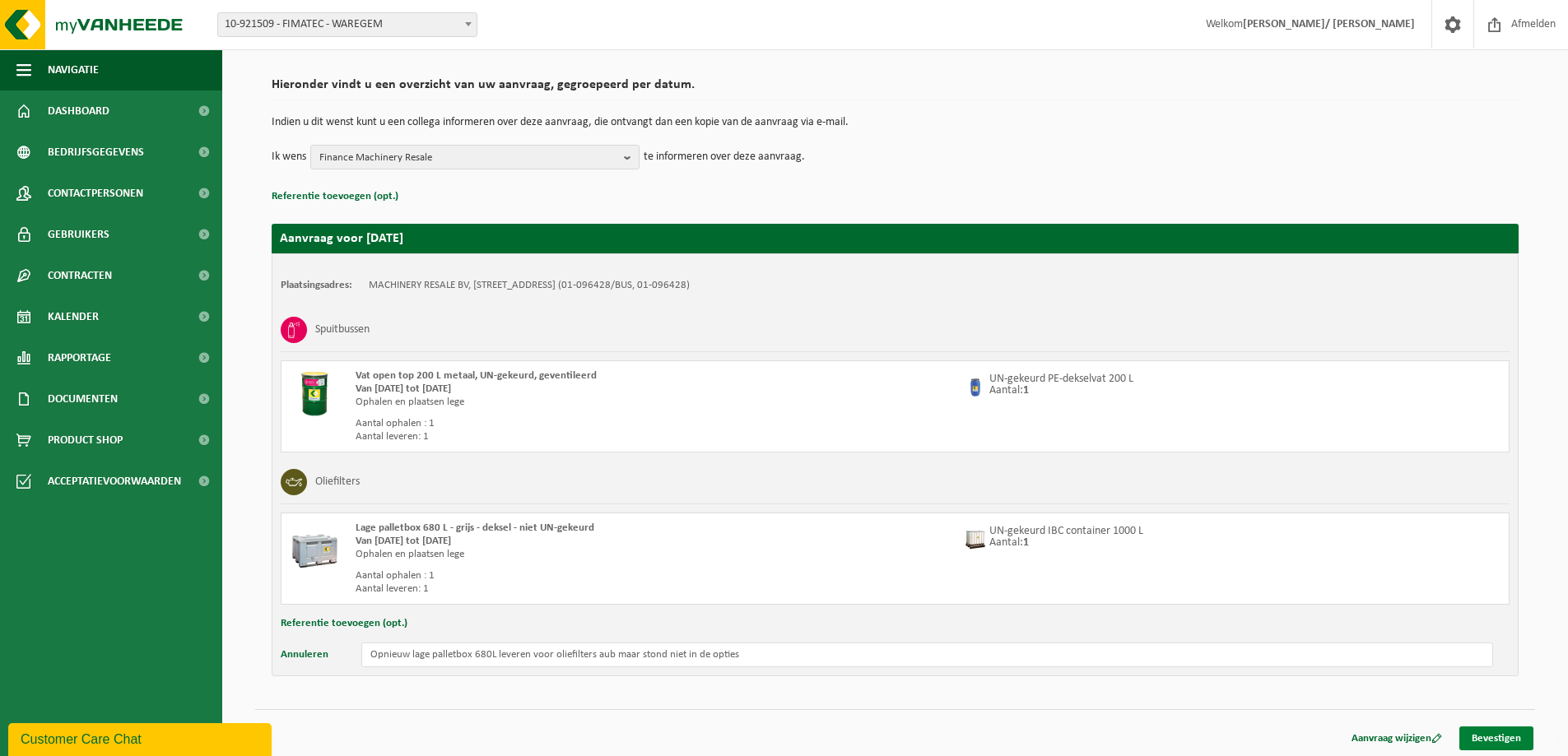 click on "Bevestigen" at bounding box center (1496, 738) 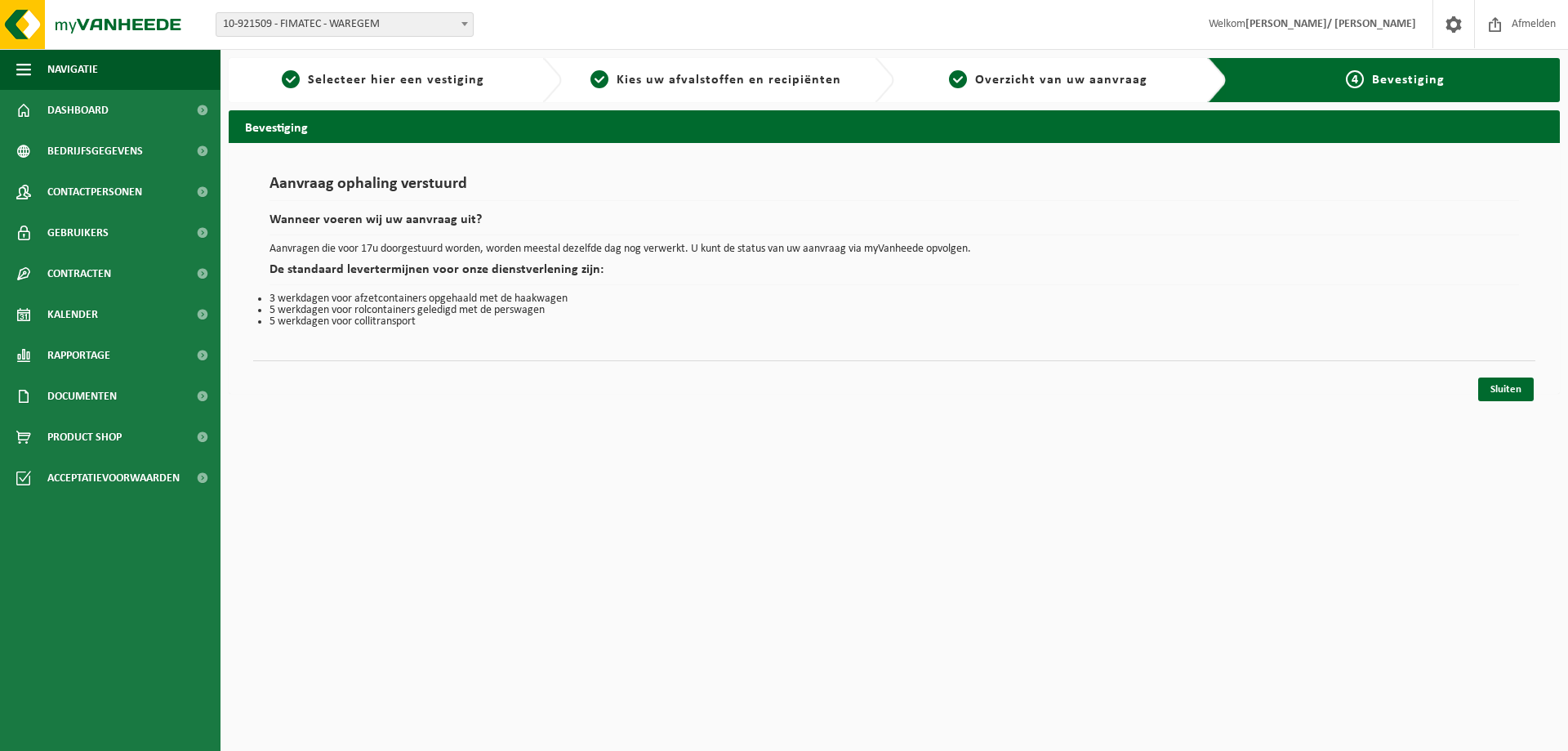 scroll, scrollTop: 0, scrollLeft: 0, axis: both 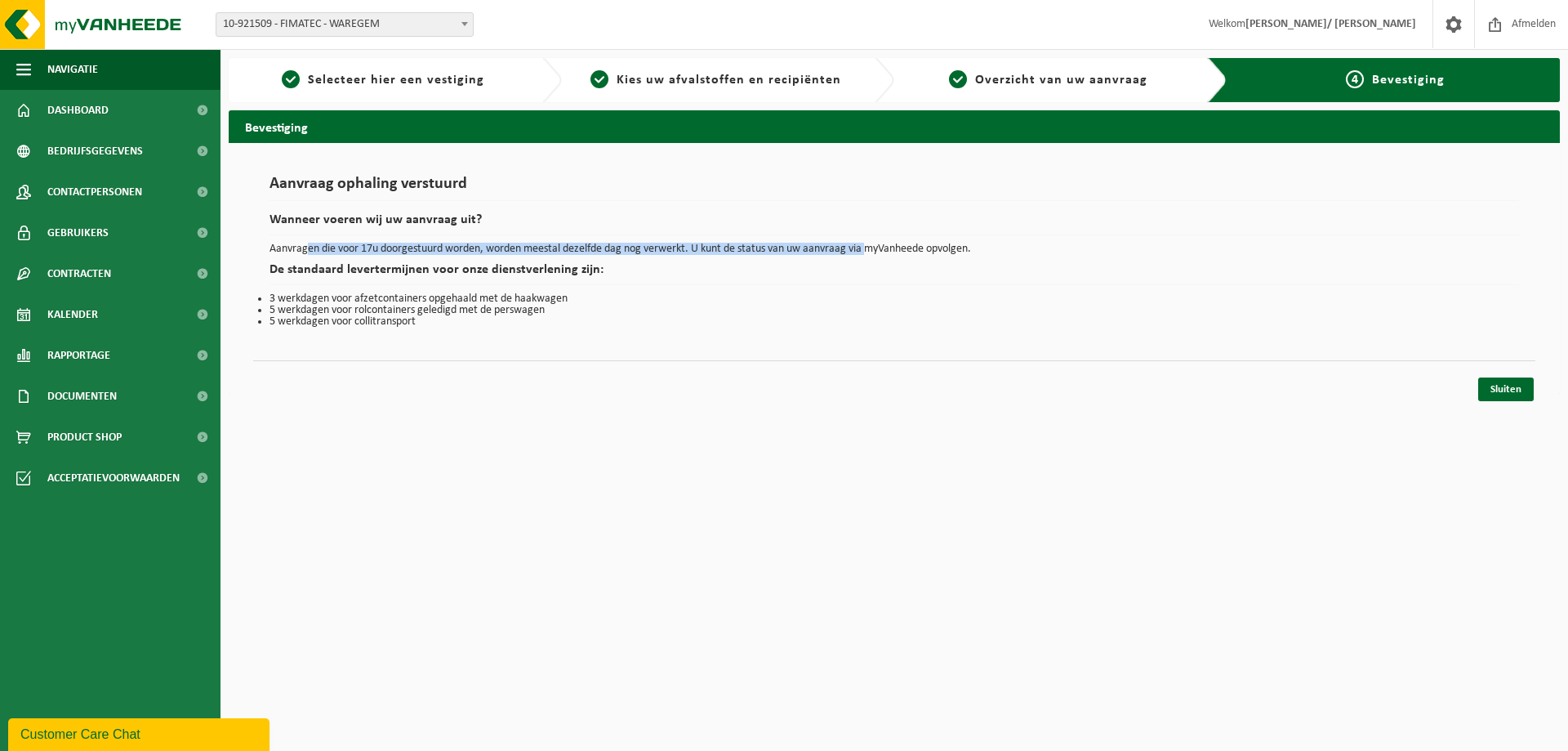 drag, startPoint x: 307, startPoint y: 253, endPoint x: 872, endPoint y: 251, distance: 565.00354 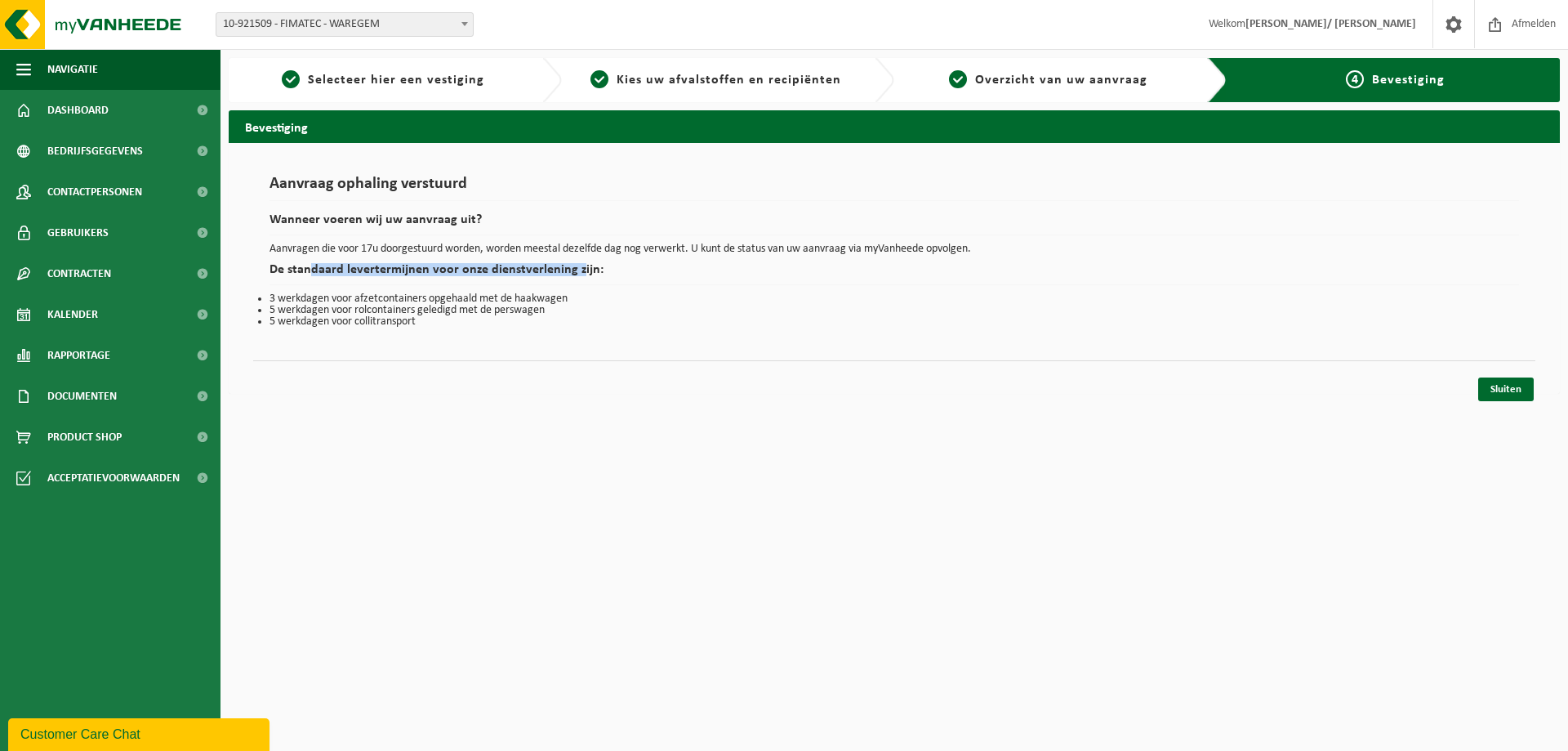 drag, startPoint x: 313, startPoint y: 262, endPoint x: 574, endPoint y: 271, distance: 261.1551 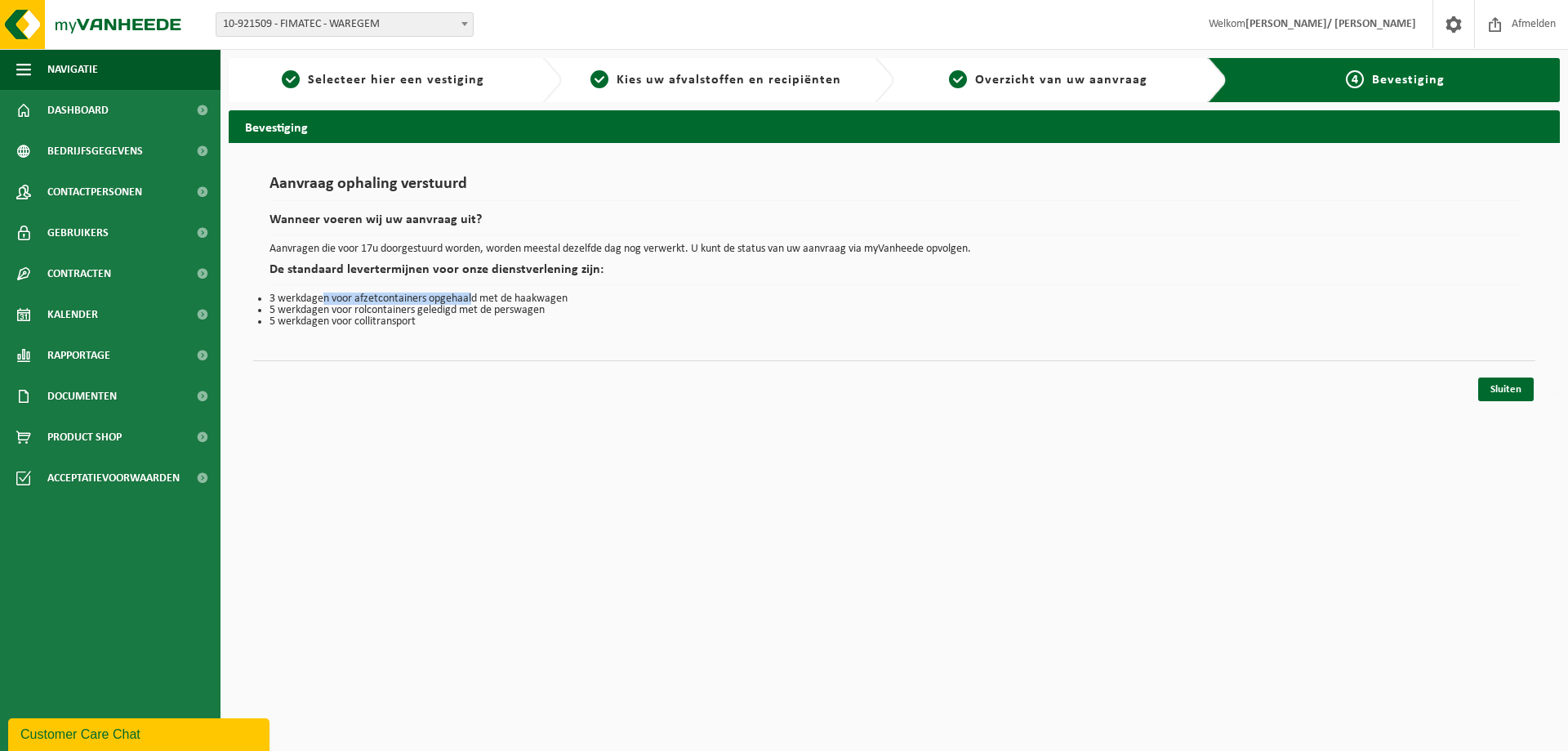 drag, startPoint x: 328, startPoint y: 294, endPoint x: 472, endPoint y: 295, distance: 144.00347 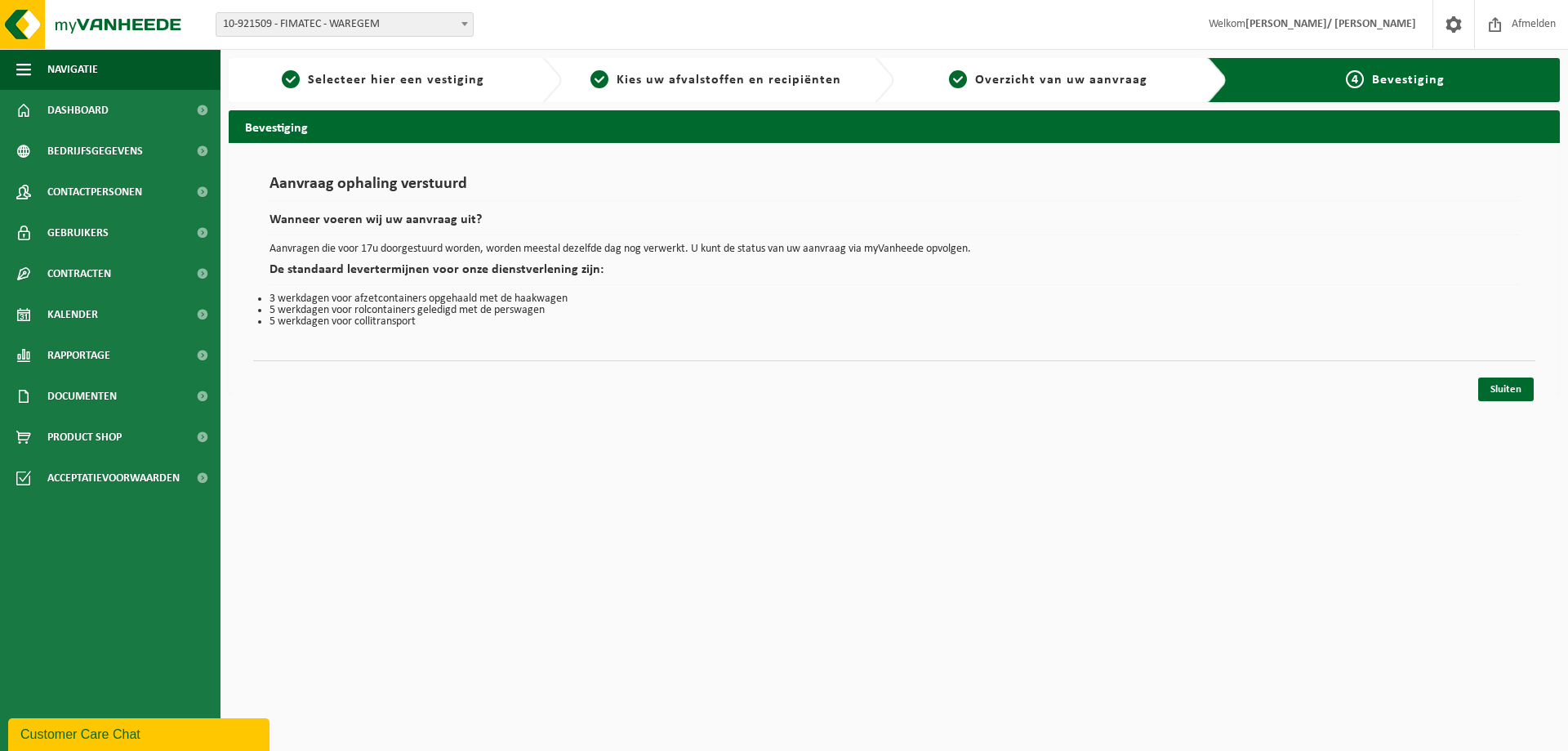 click on "3 werkdagen voor afzetcontainers opgehaald met de haakwagen" at bounding box center [894, 299] 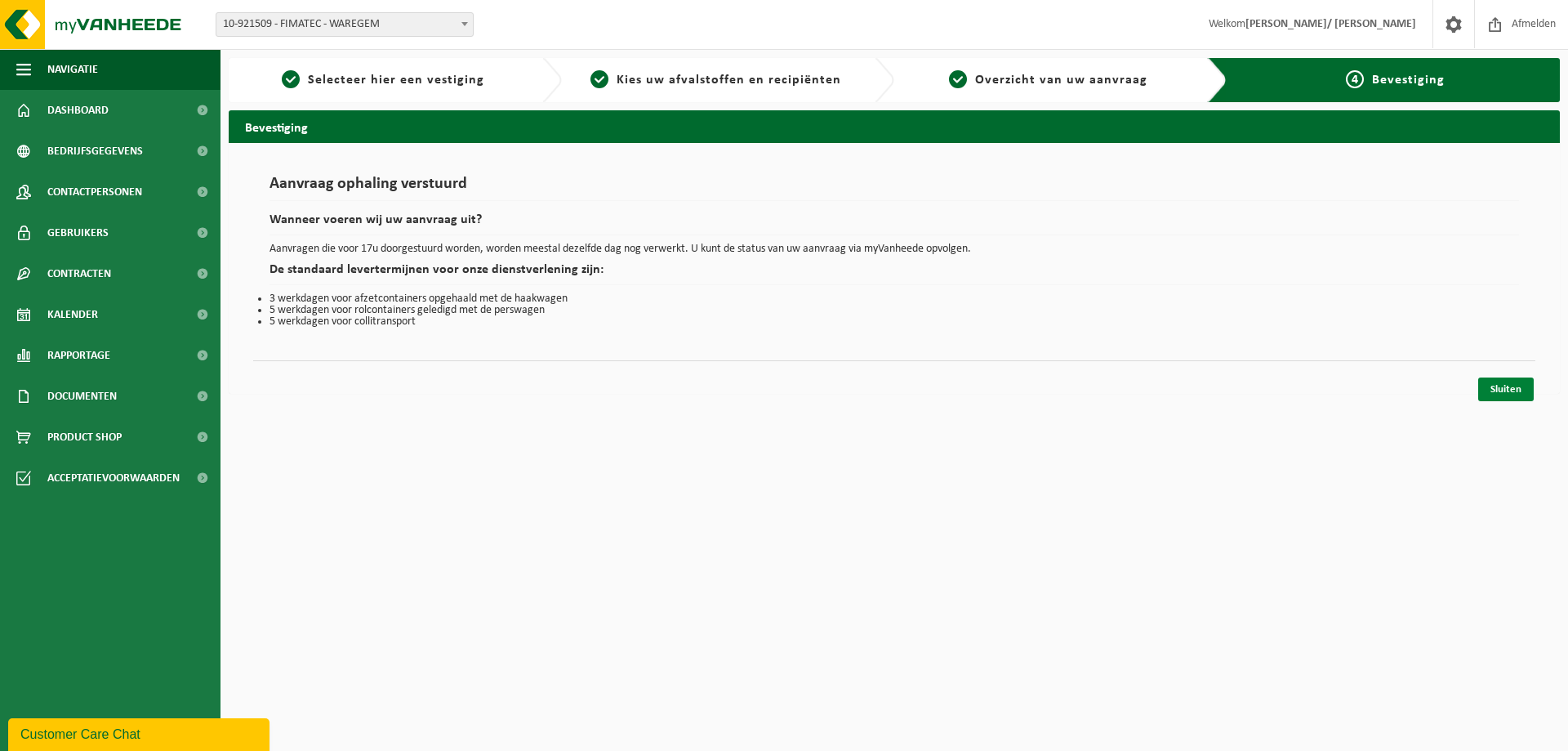 click on "Sluiten" at bounding box center (1506, 389) 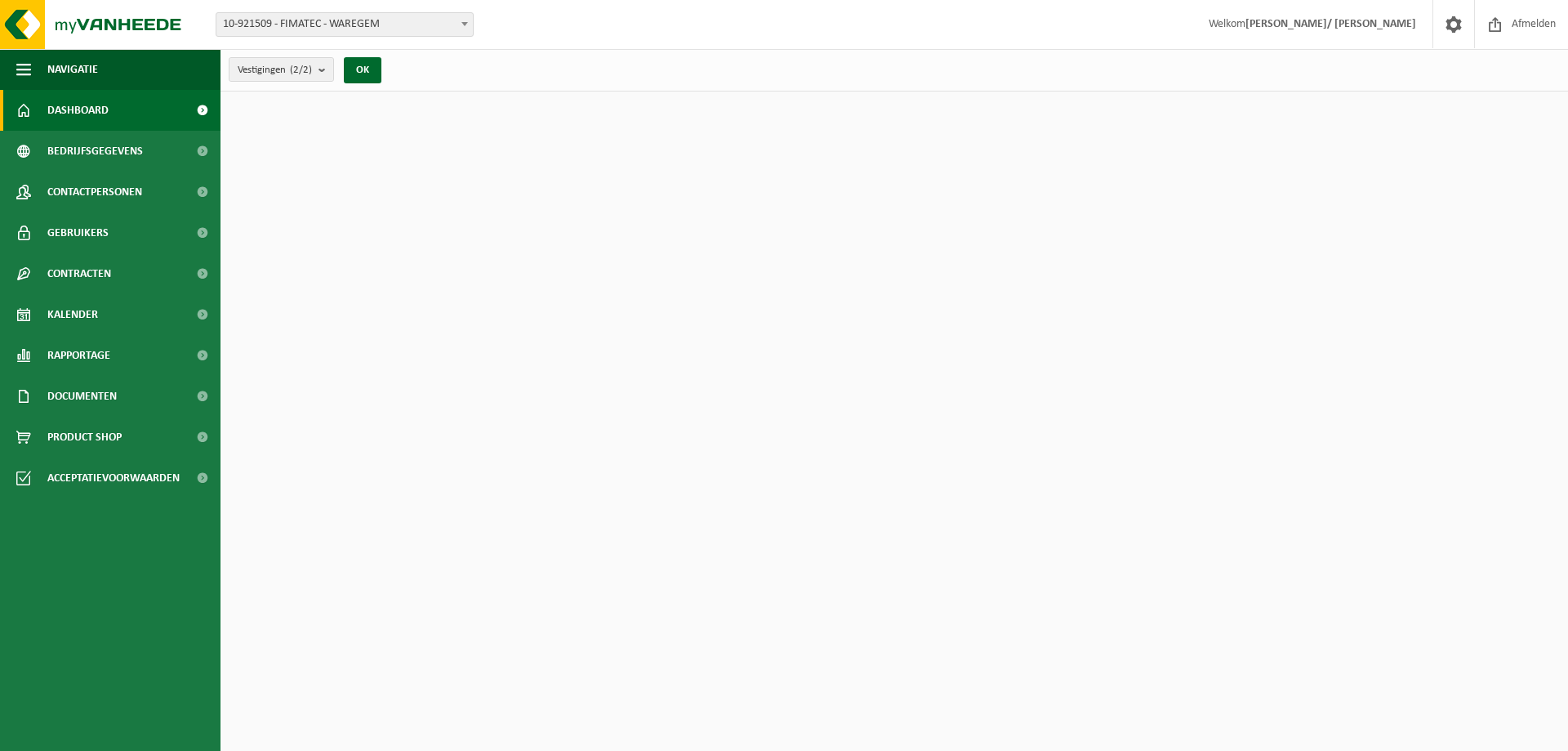 scroll, scrollTop: 0, scrollLeft: 0, axis: both 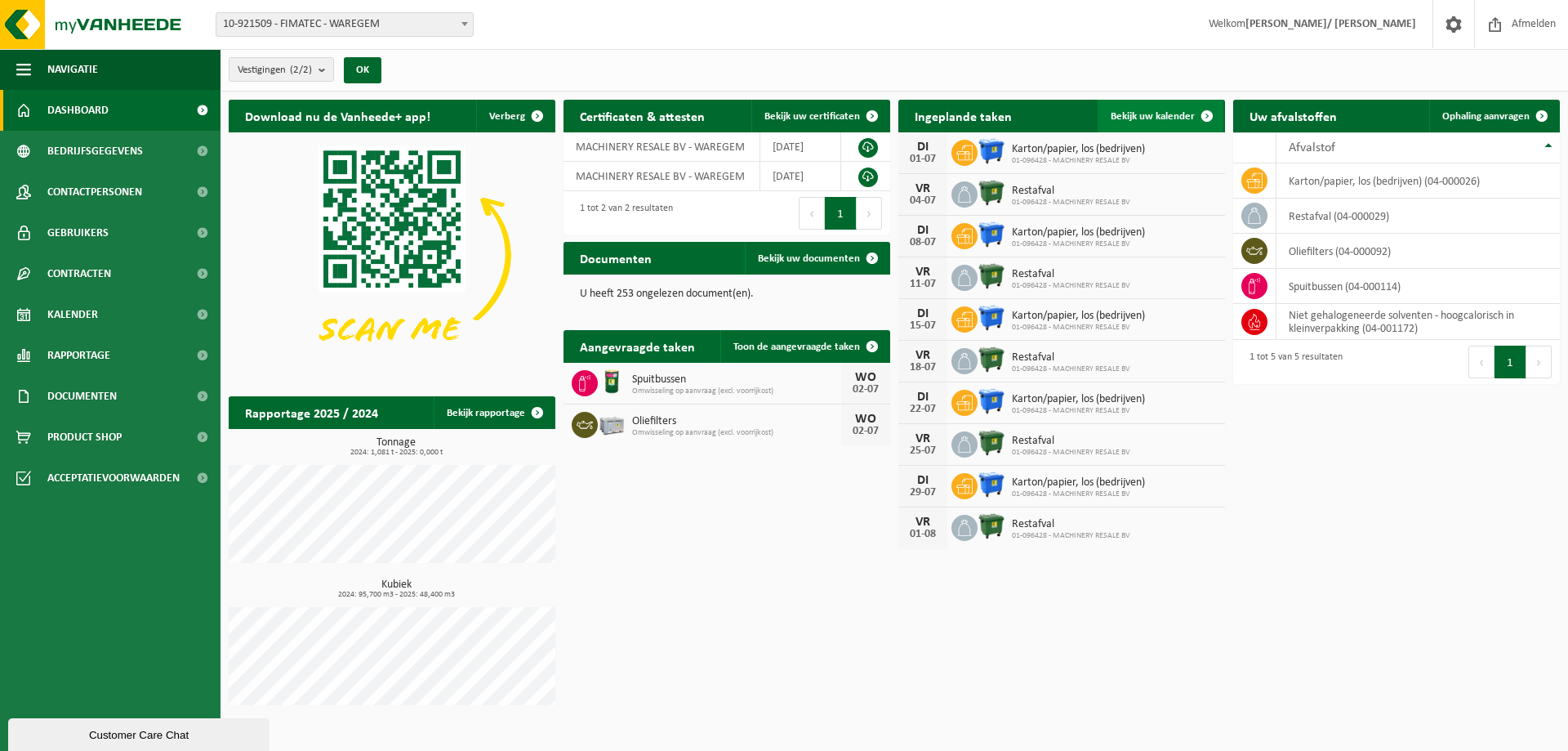 click at bounding box center [1207, 116] 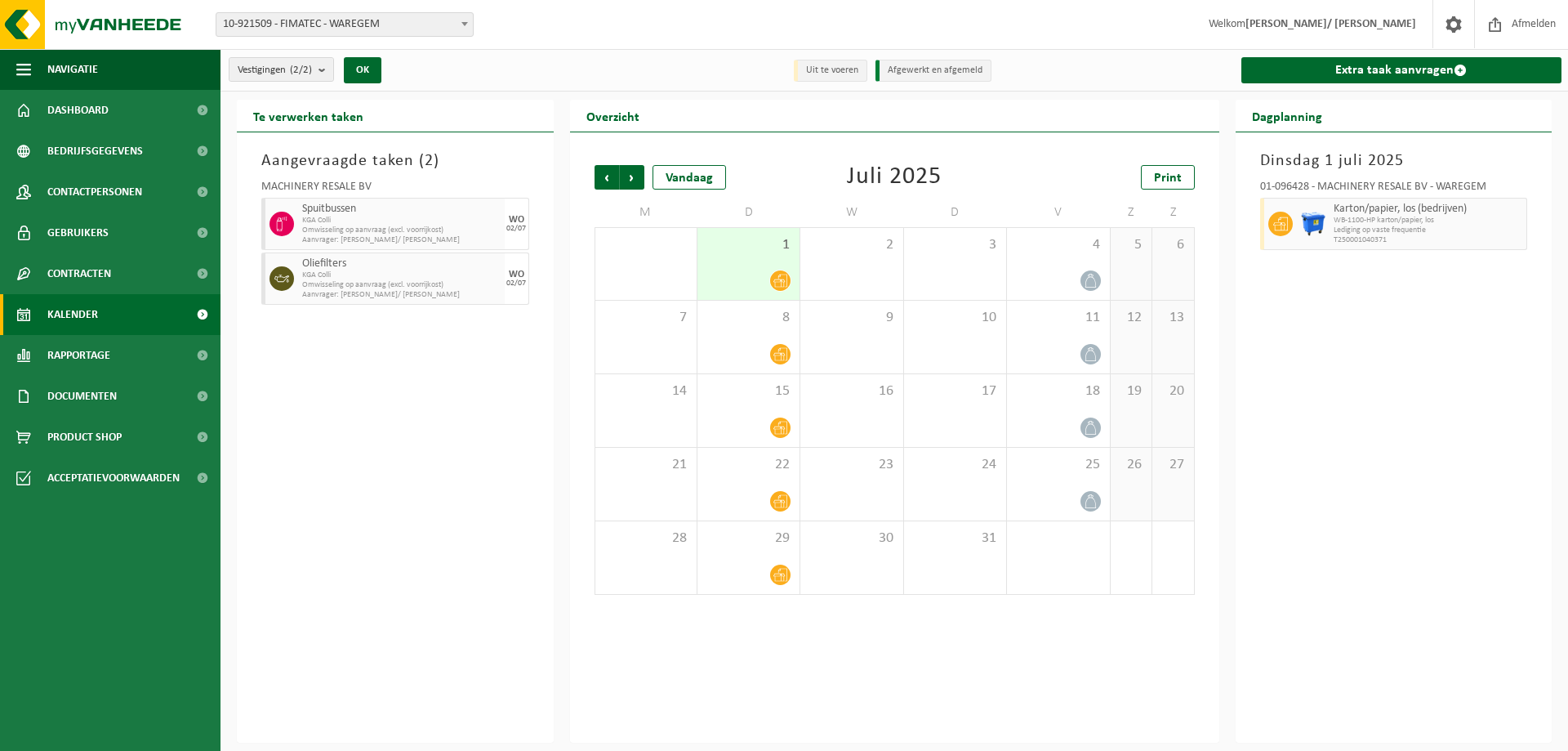 scroll, scrollTop: 0, scrollLeft: 0, axis: both 